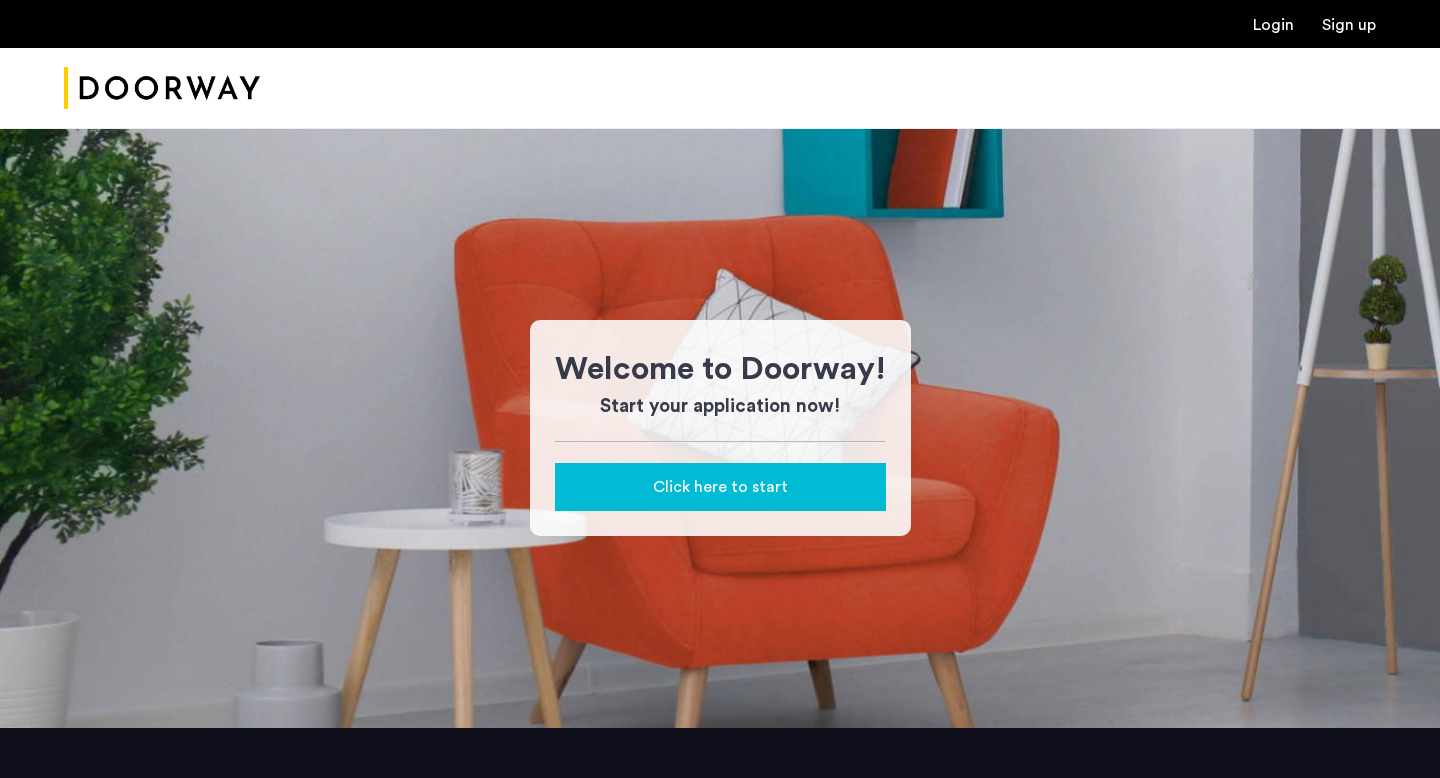 scroll, scrollTop: 0, scrollLeft: 0, axis: both 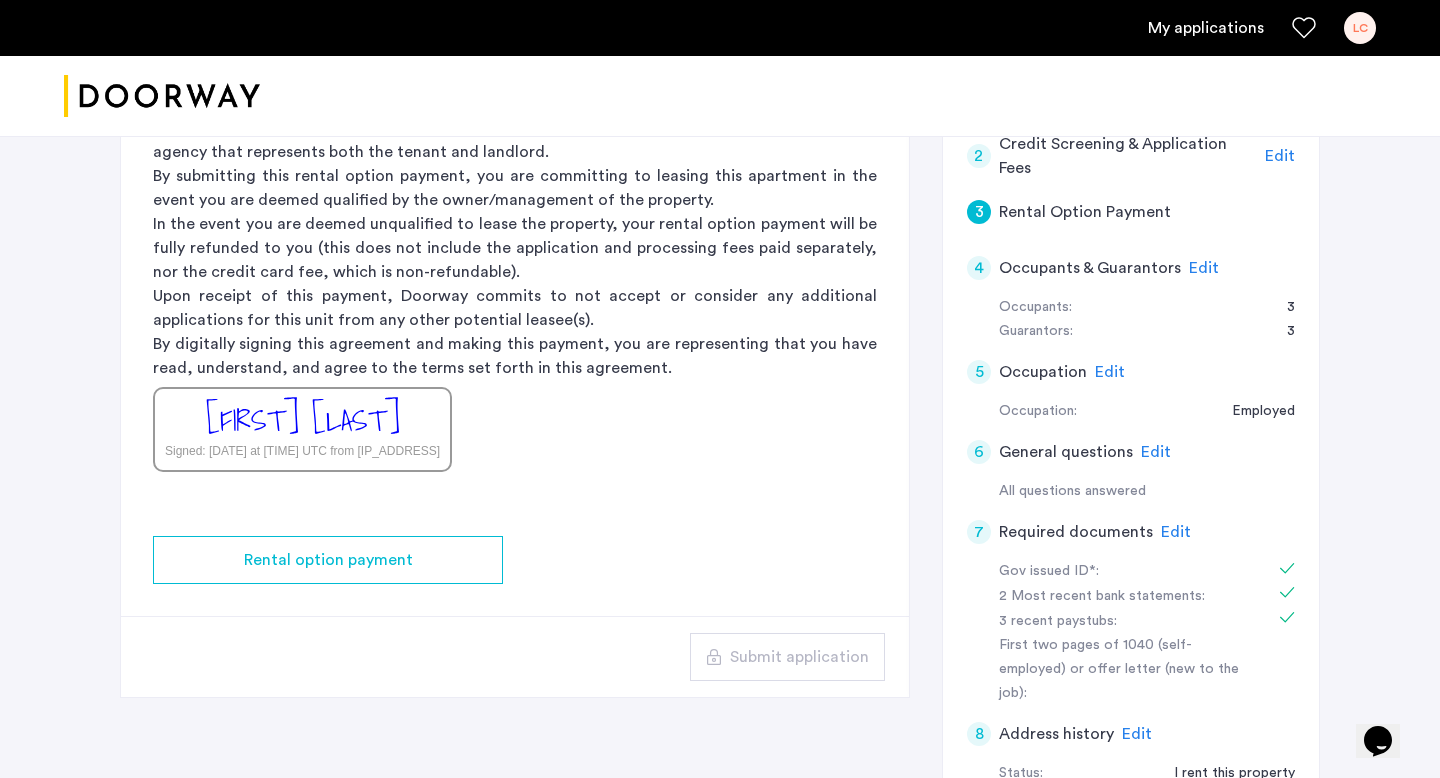 click on "Edit" 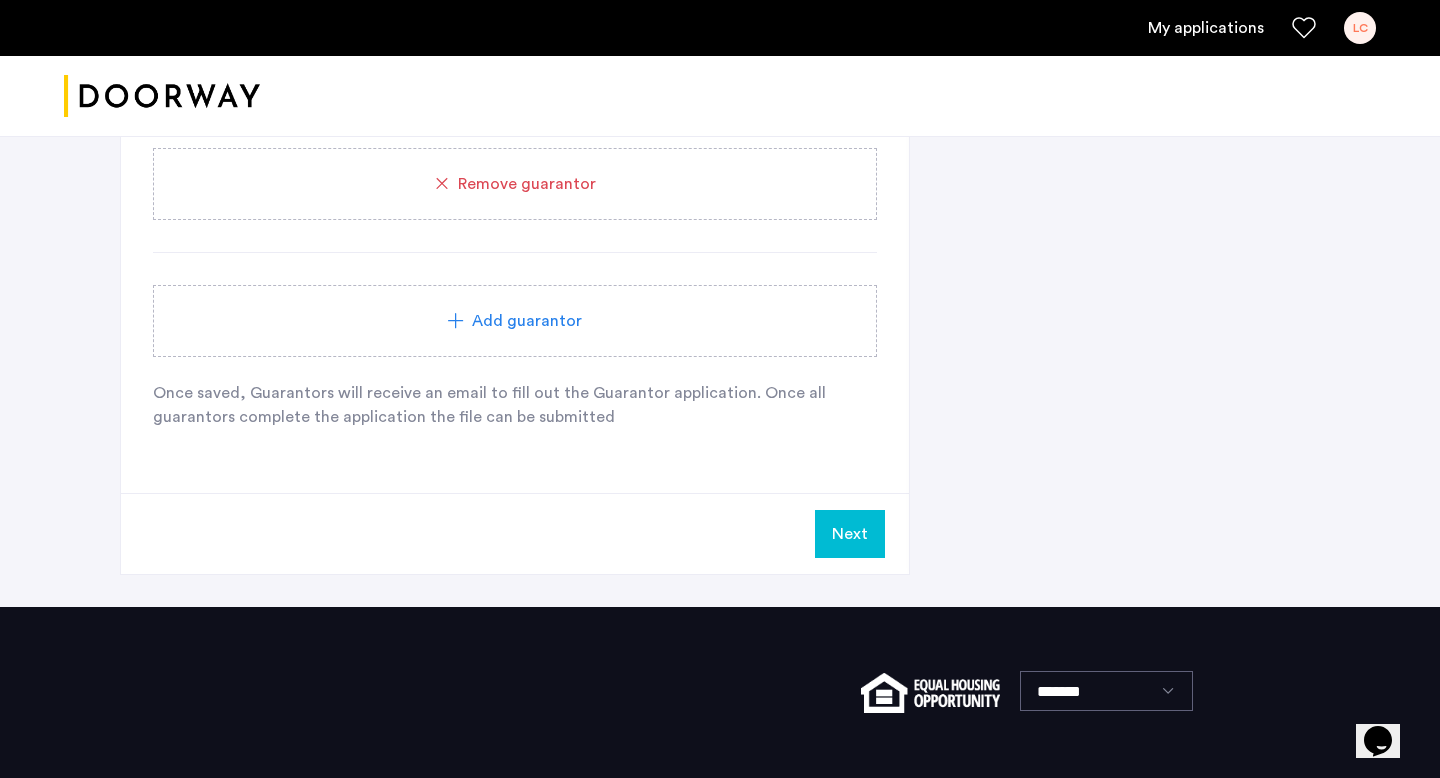 scroll, scrollTop: 2976, scrollLeft: 0, axis: vertical 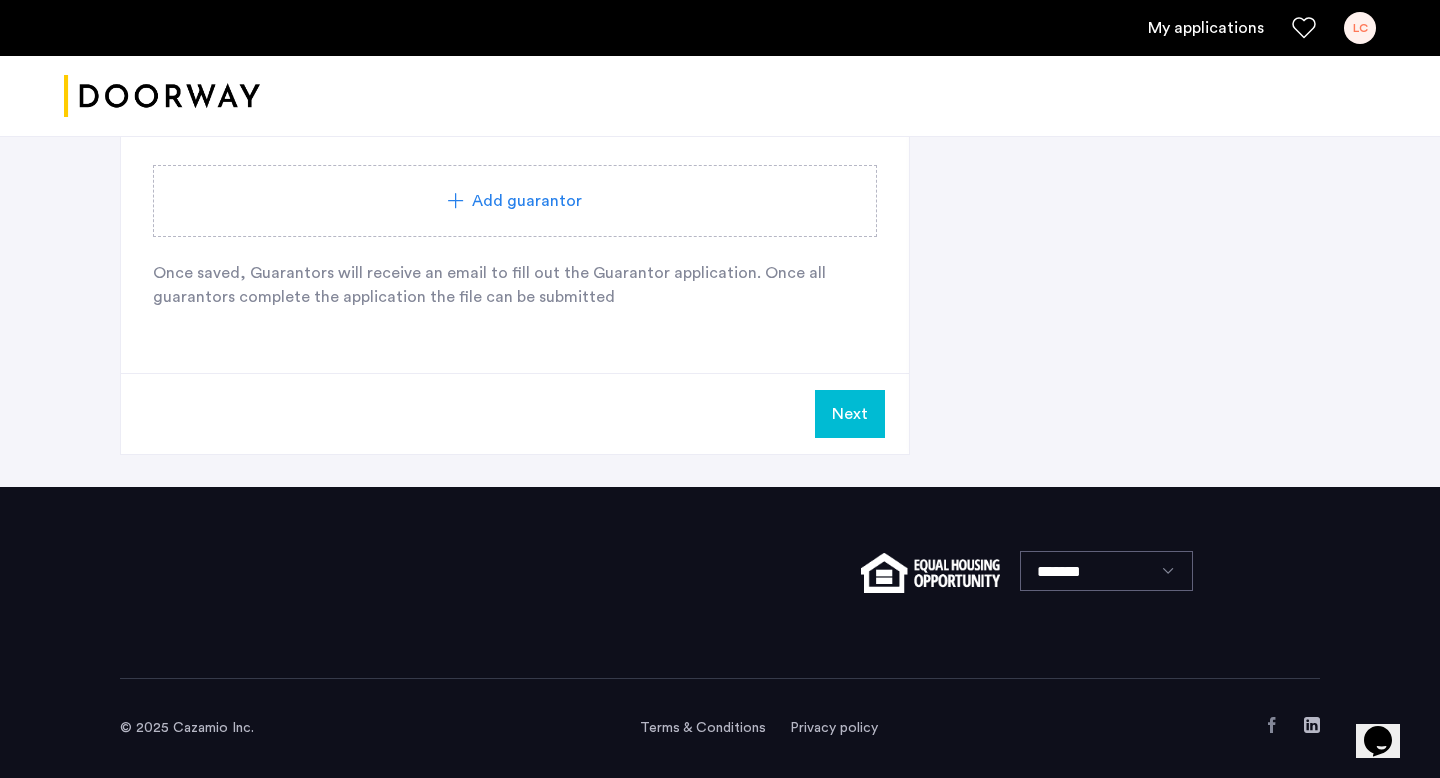click on "Next" 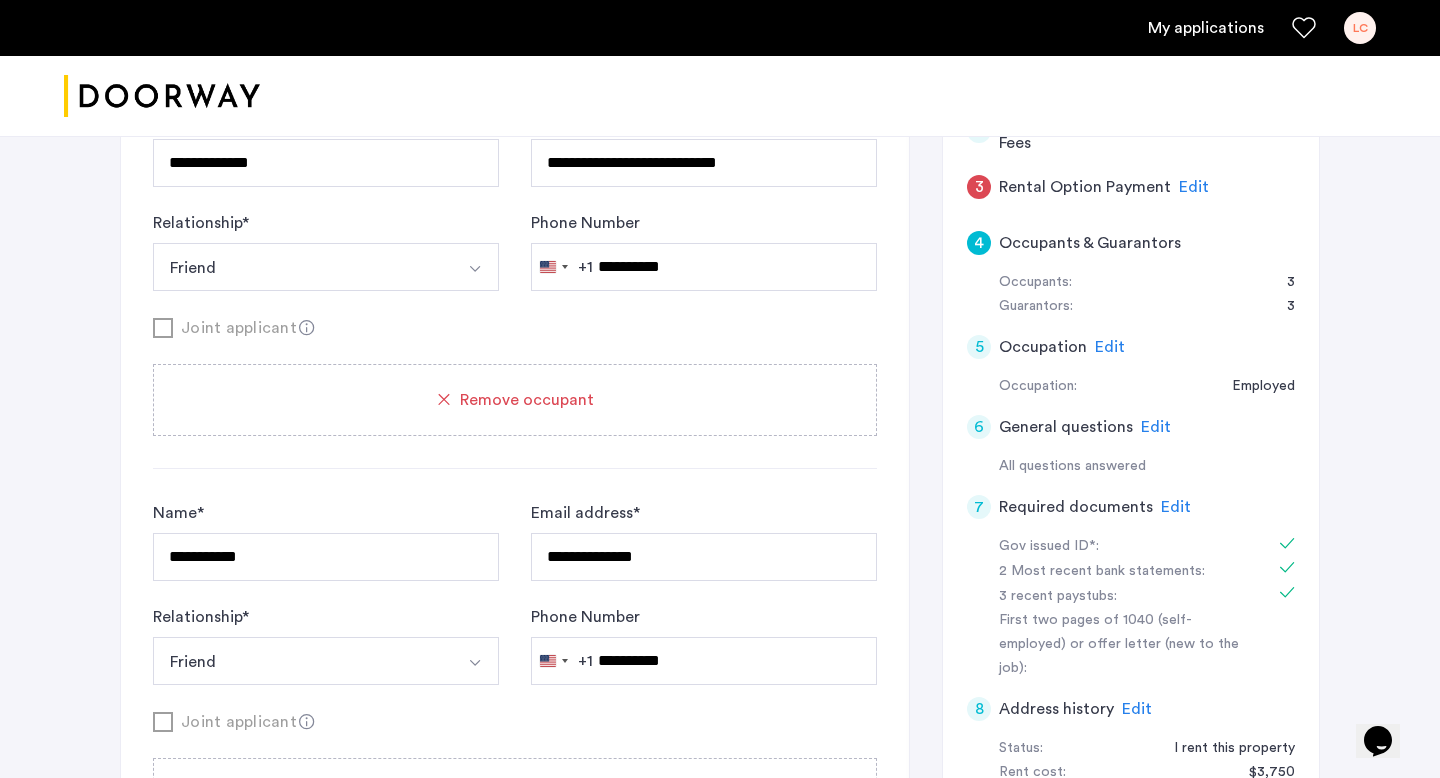 scroll, scrollTop: 508, scrollLeft: 0, axis: vertical 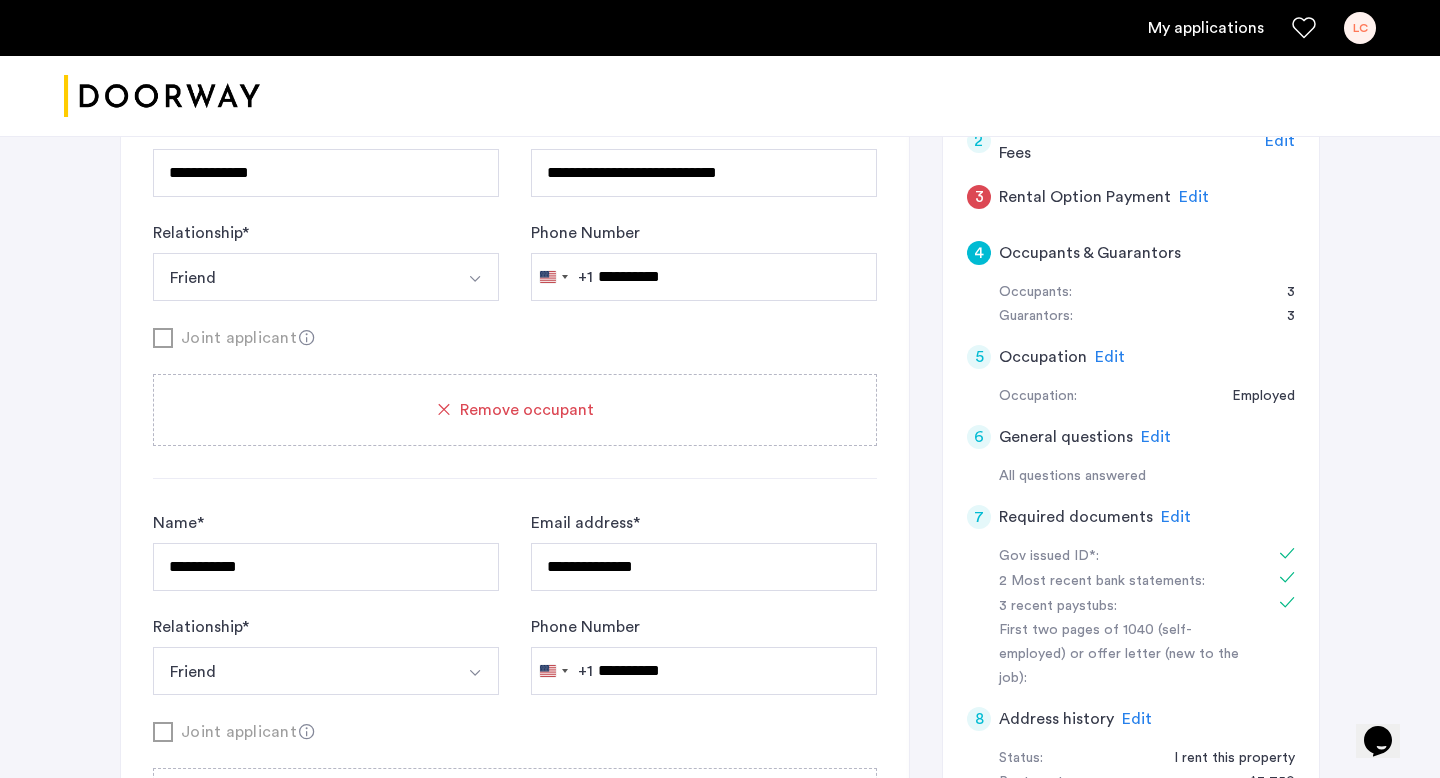 click on "Edit" 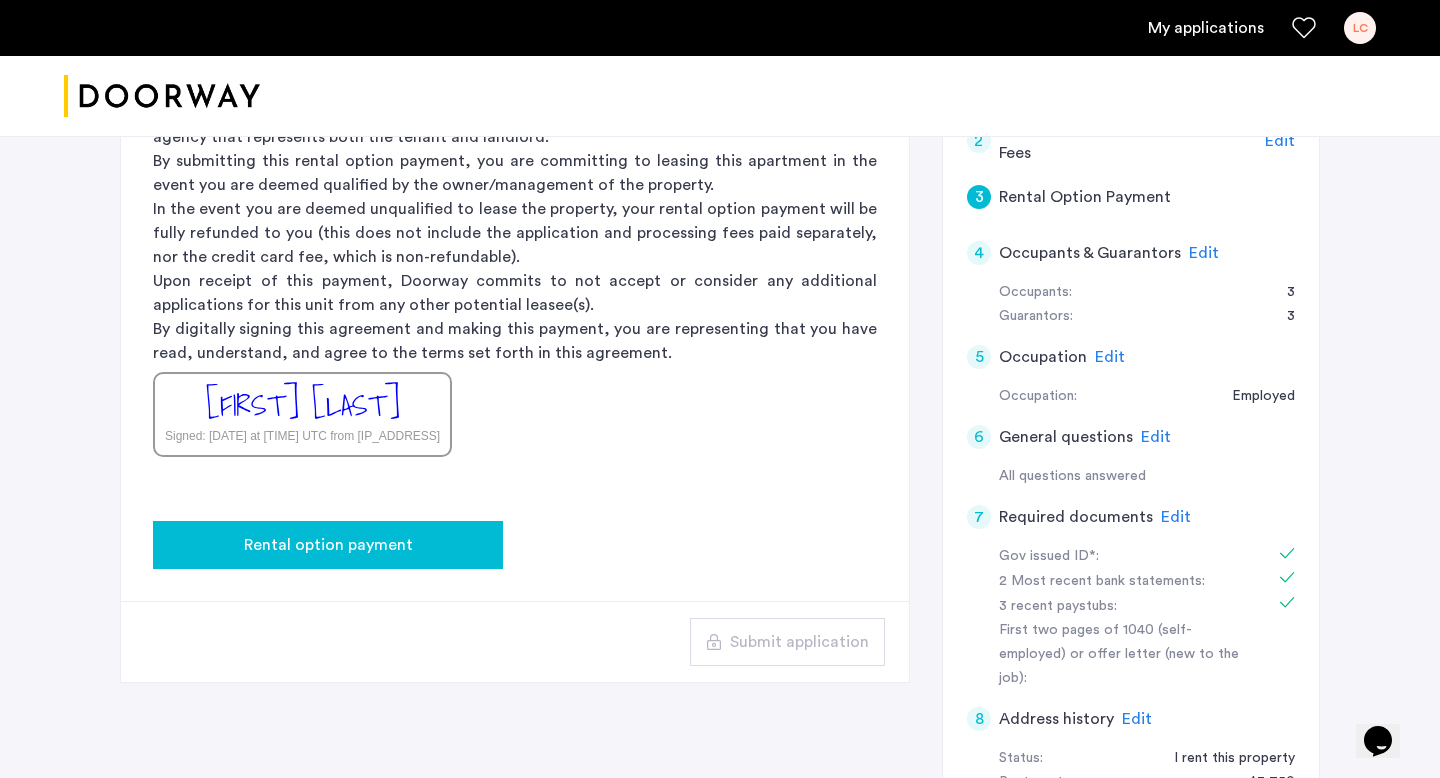 click on "Rental option payment" 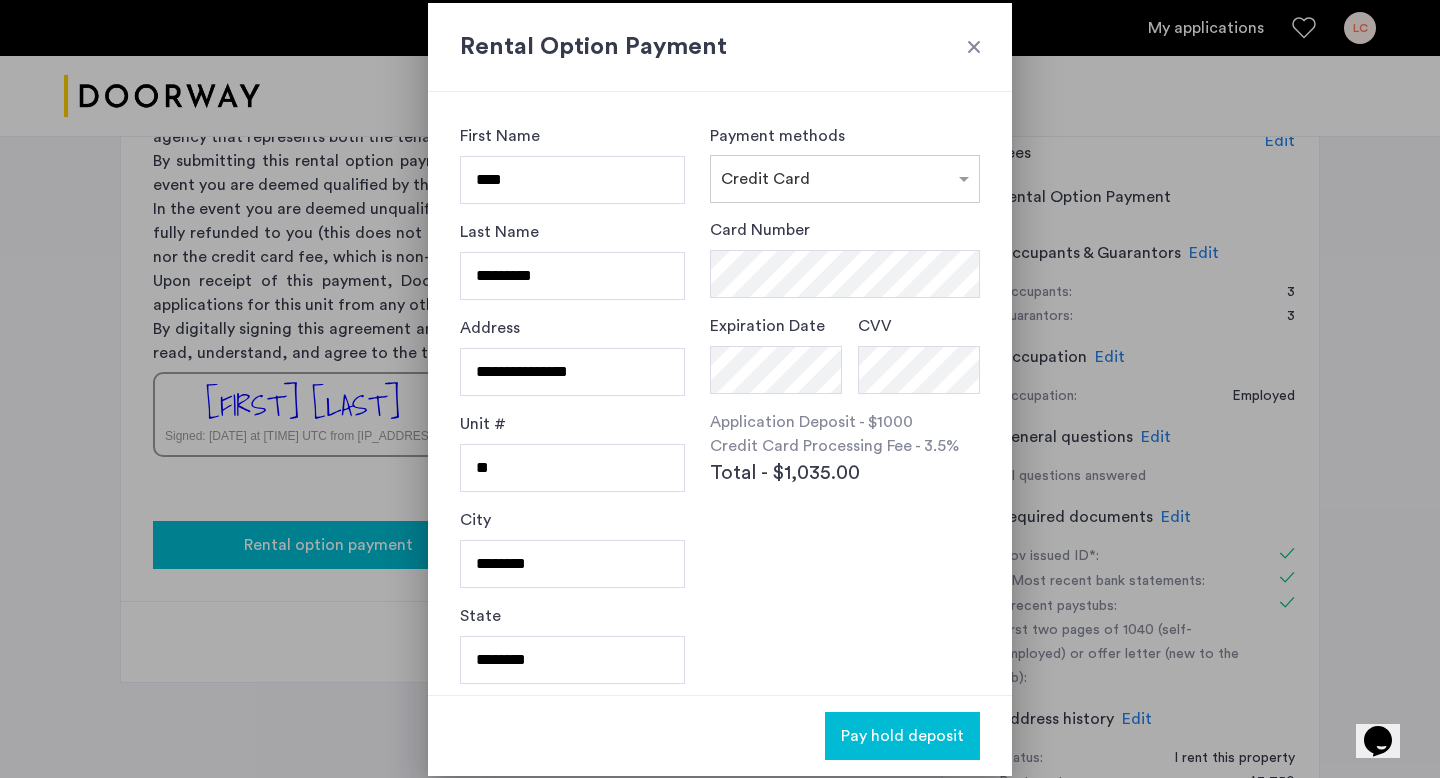 scroll, scrollTop: 0, scrollLeft: 0, axis: both 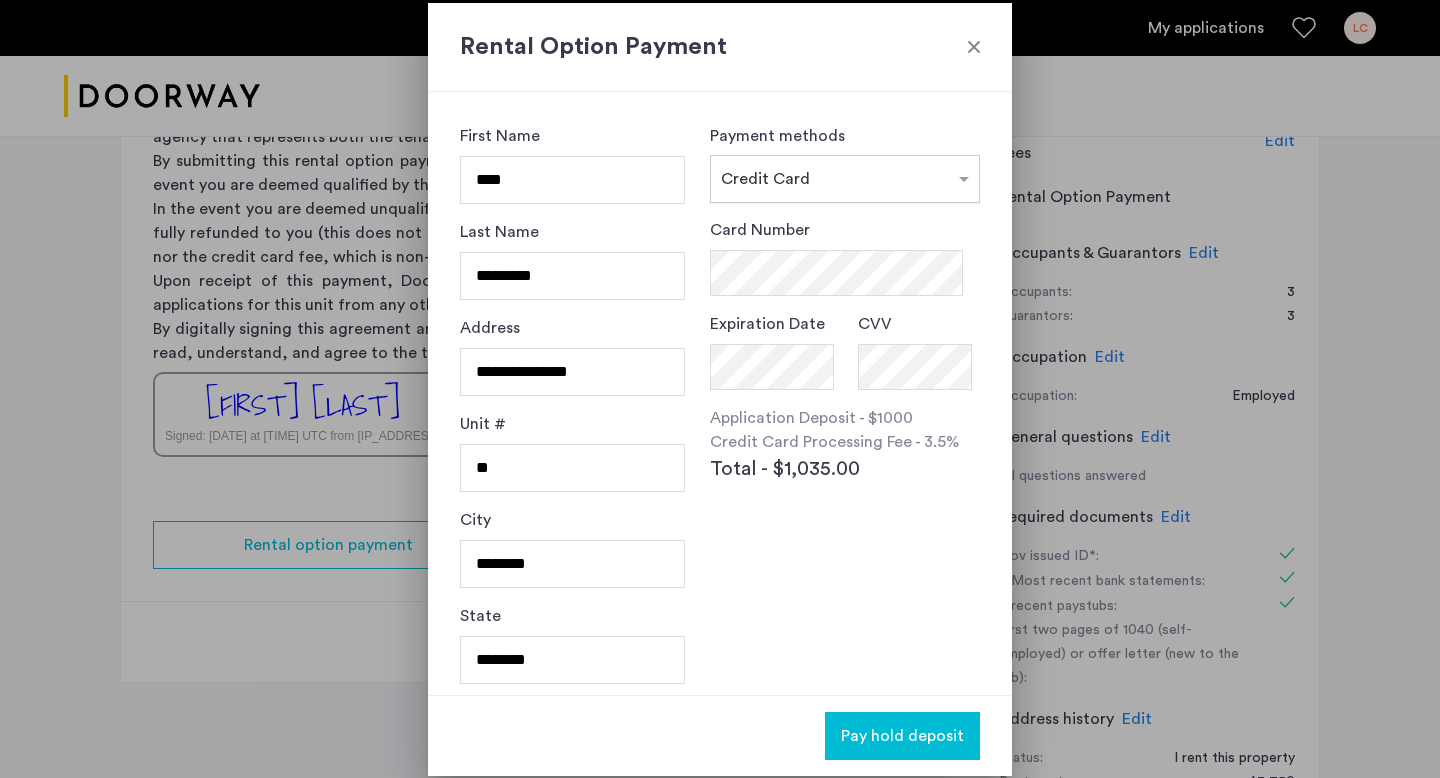 click at bounding box center (825, 175) 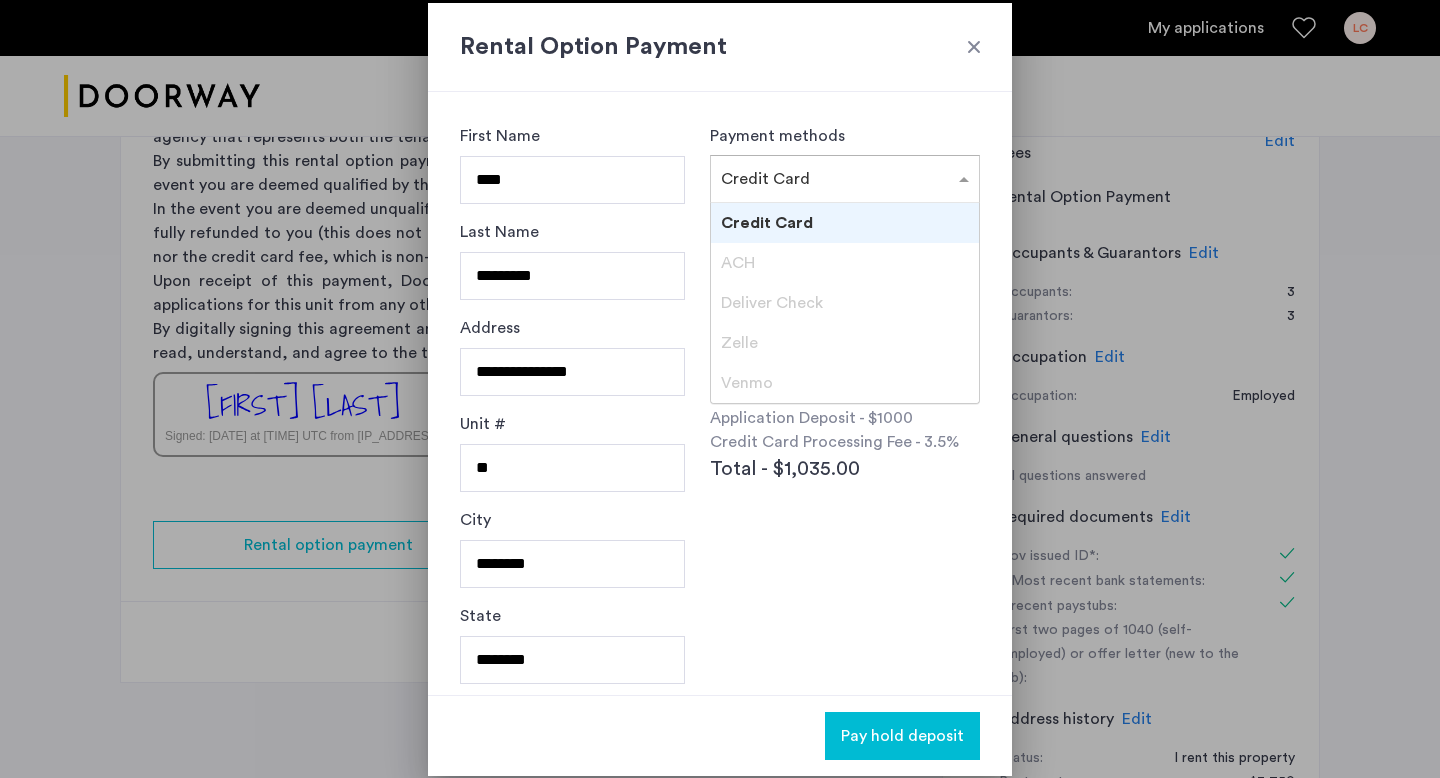 click on "Zelle" at bounding box center (739, 343) 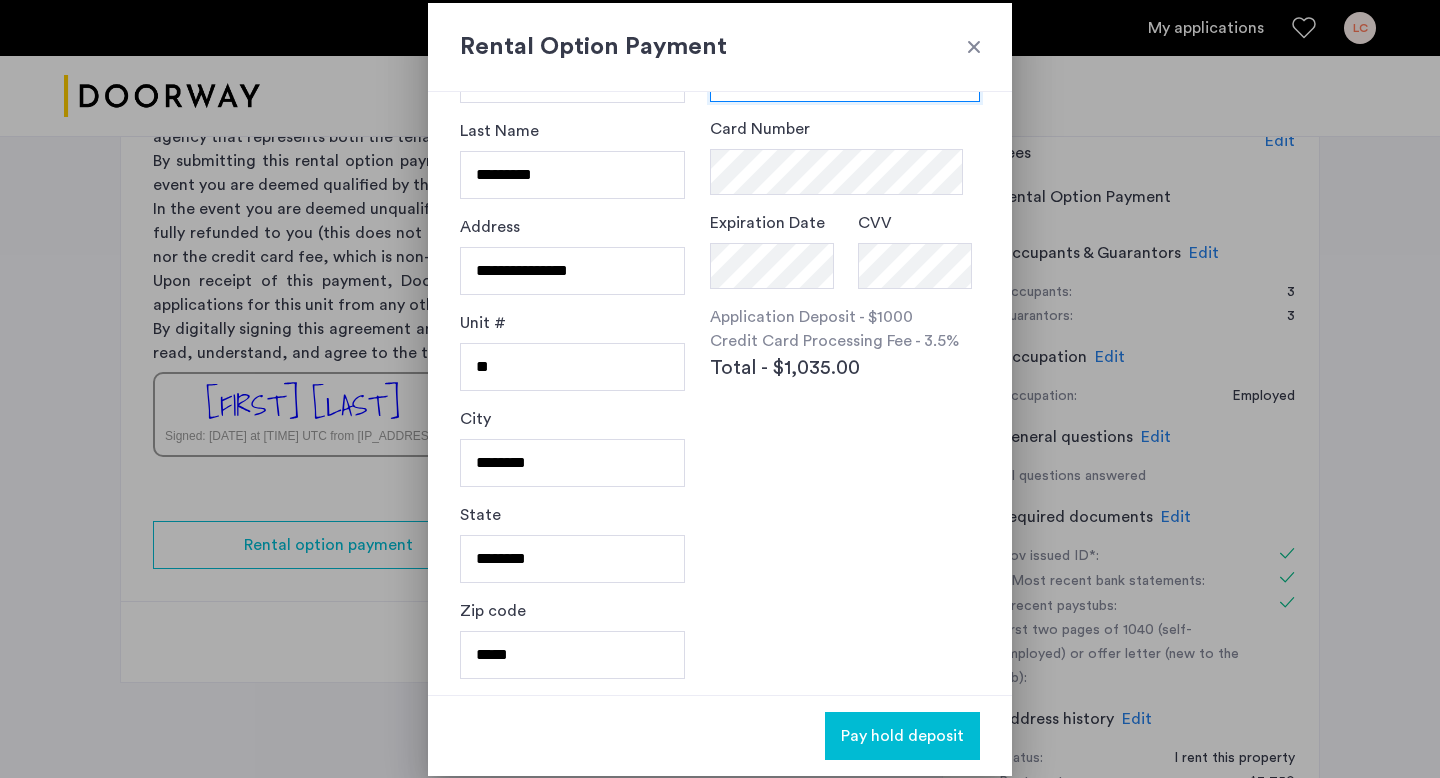 scroll, scrollTop: 0, scrollLeft: 0, axis: both 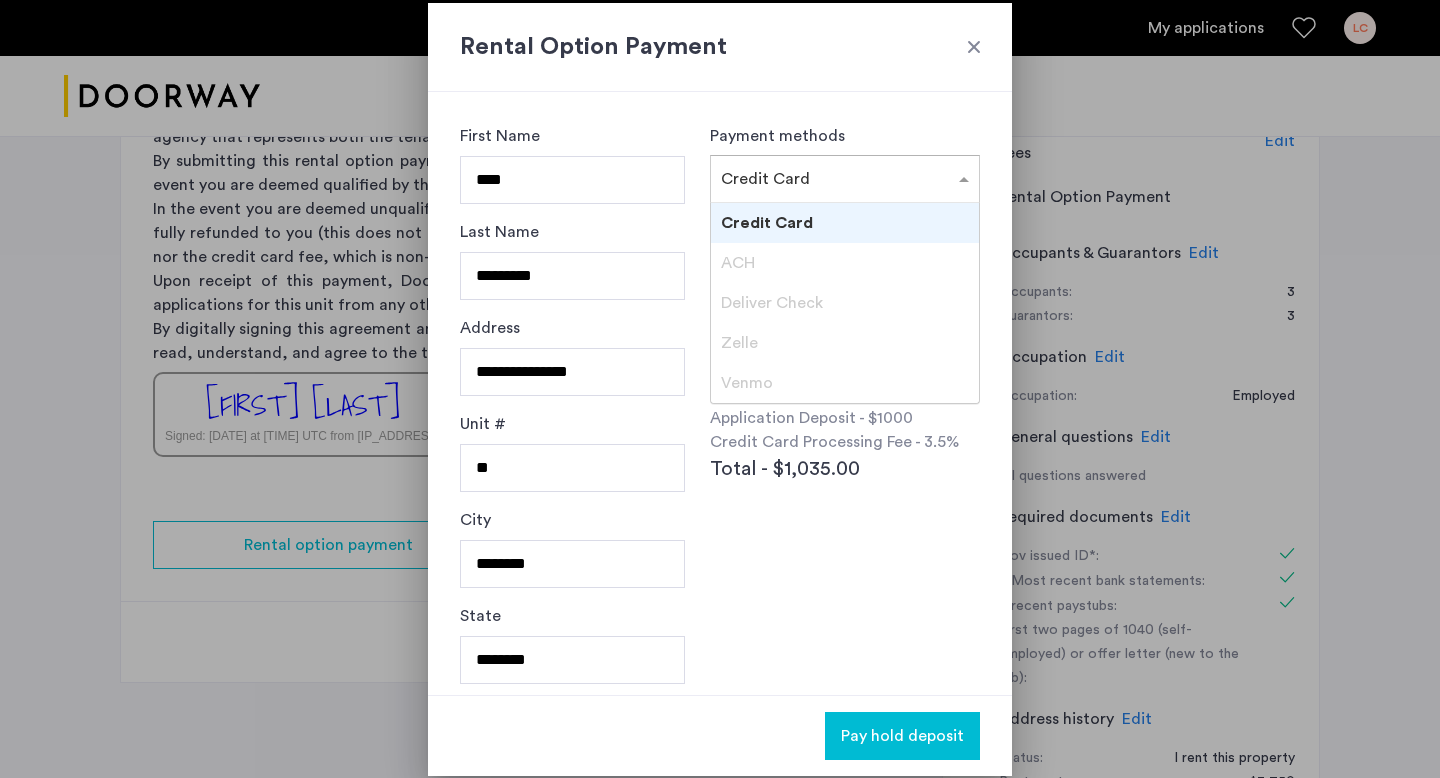 click at bounding box center [966, 179] 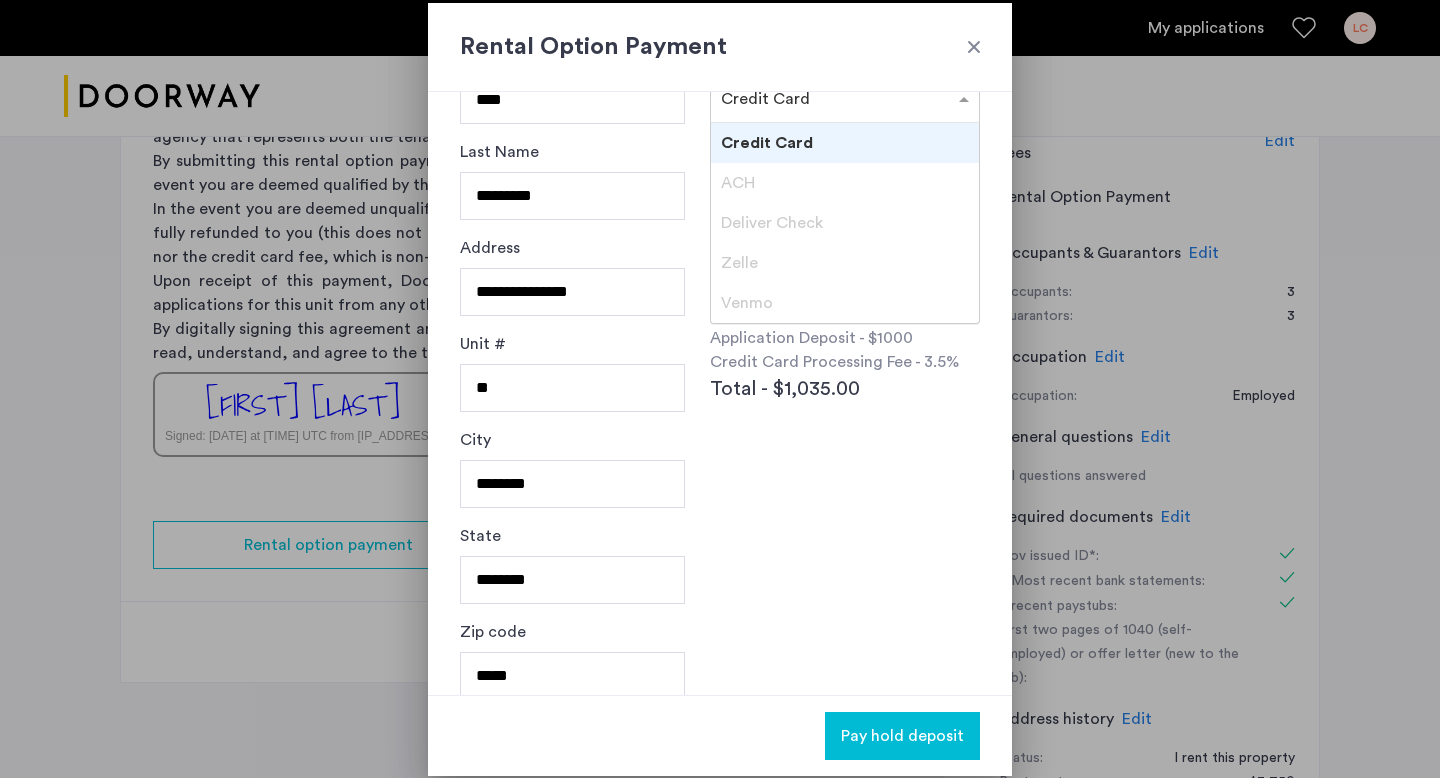 click on "Zelle" at bounding box center (845, 263) 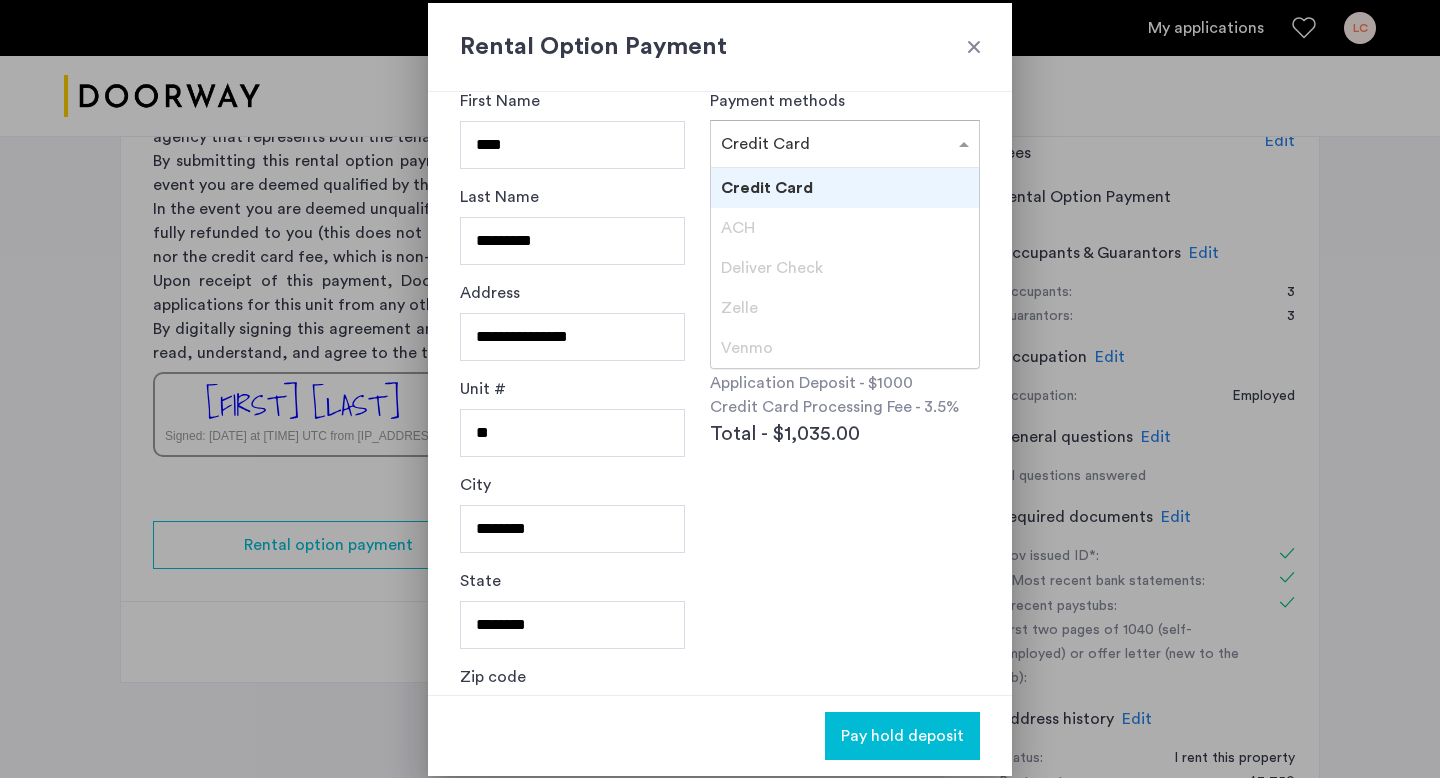 scroll, scrollTop: 0, scrollLeft: 0, axis: both 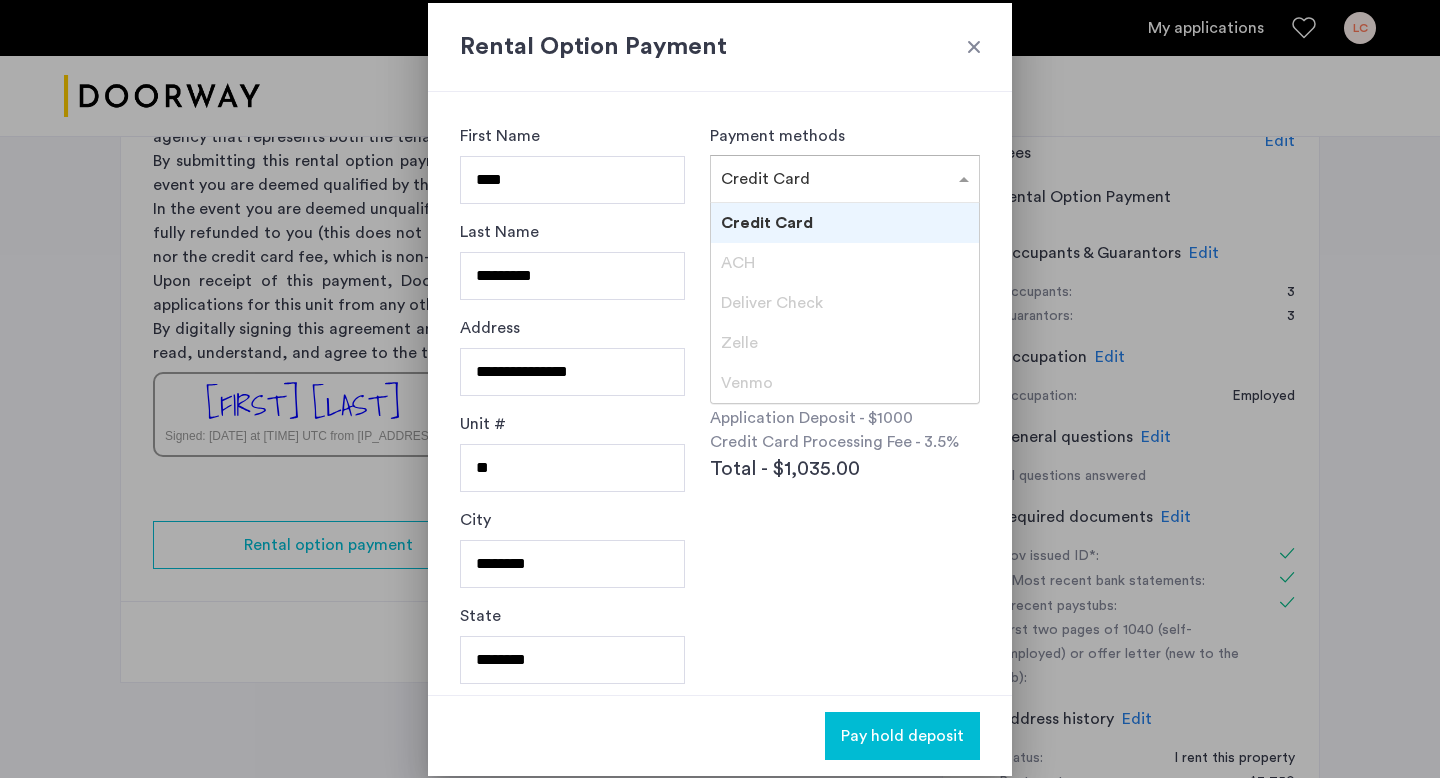click at bounding box center (966, 179) 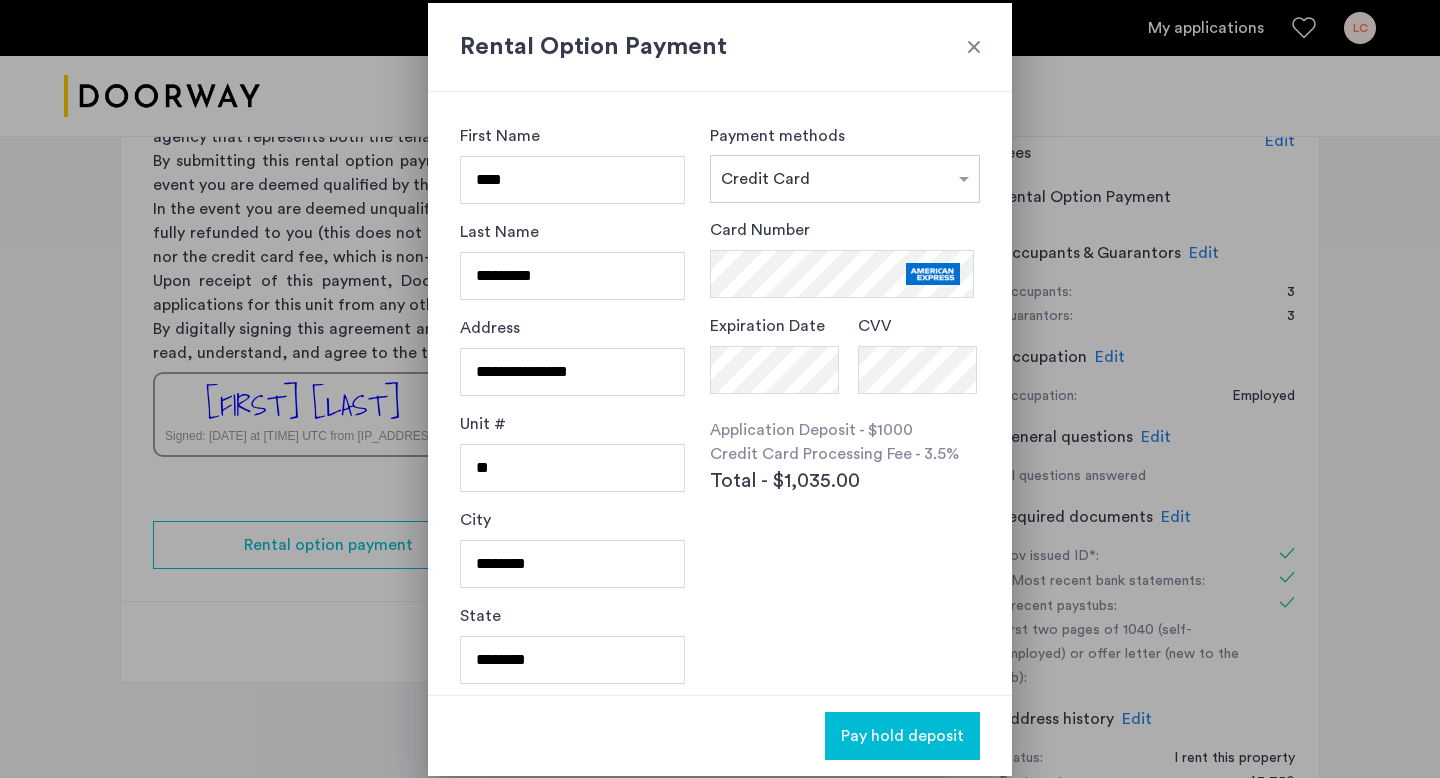 click on "Card Number Expiration Date CVV Application Deposit - $1000  Credit Card Processing Fee - 3.5% Total - $1,035.00" at bounding box center [845, 402] 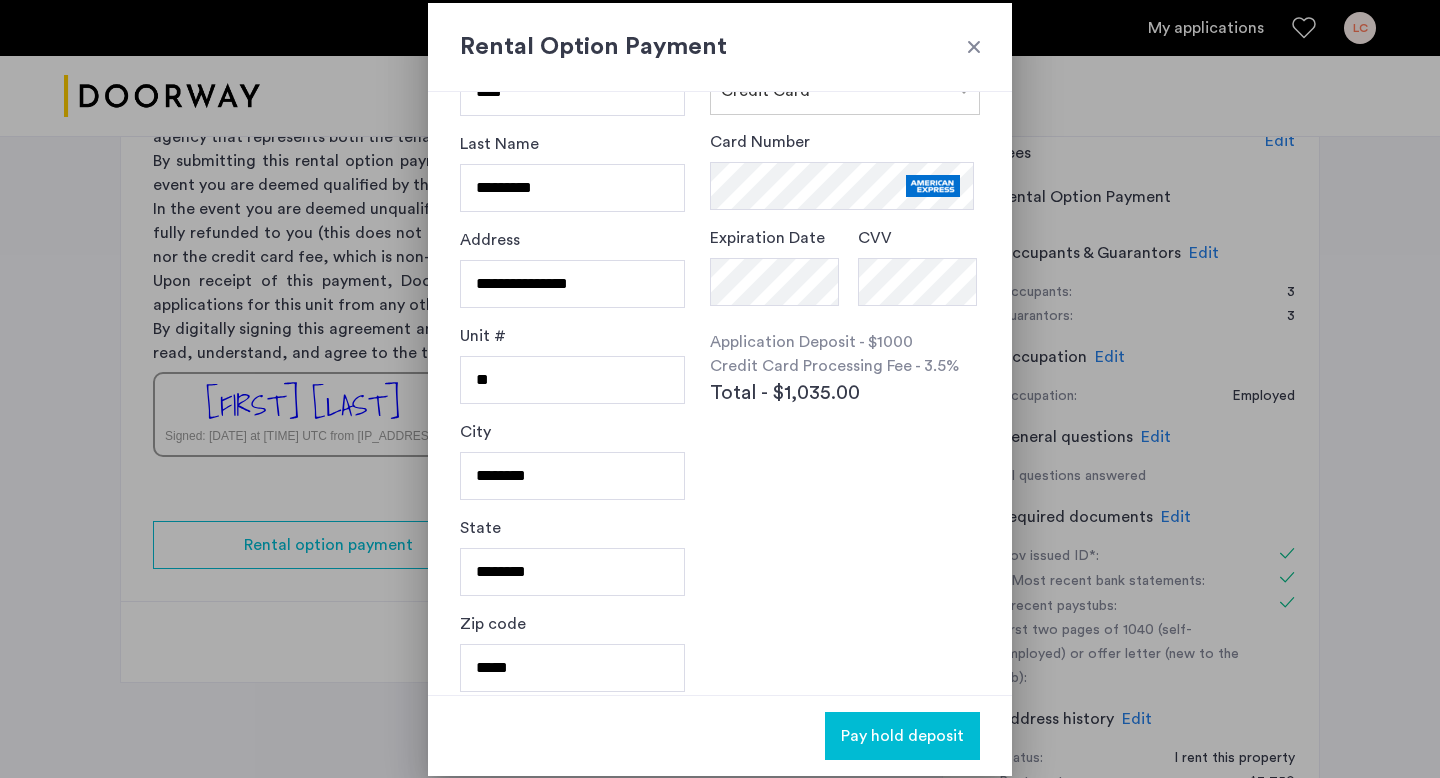 scroll, scrollTop: 90, scrollLeft: 0, axis: vertical 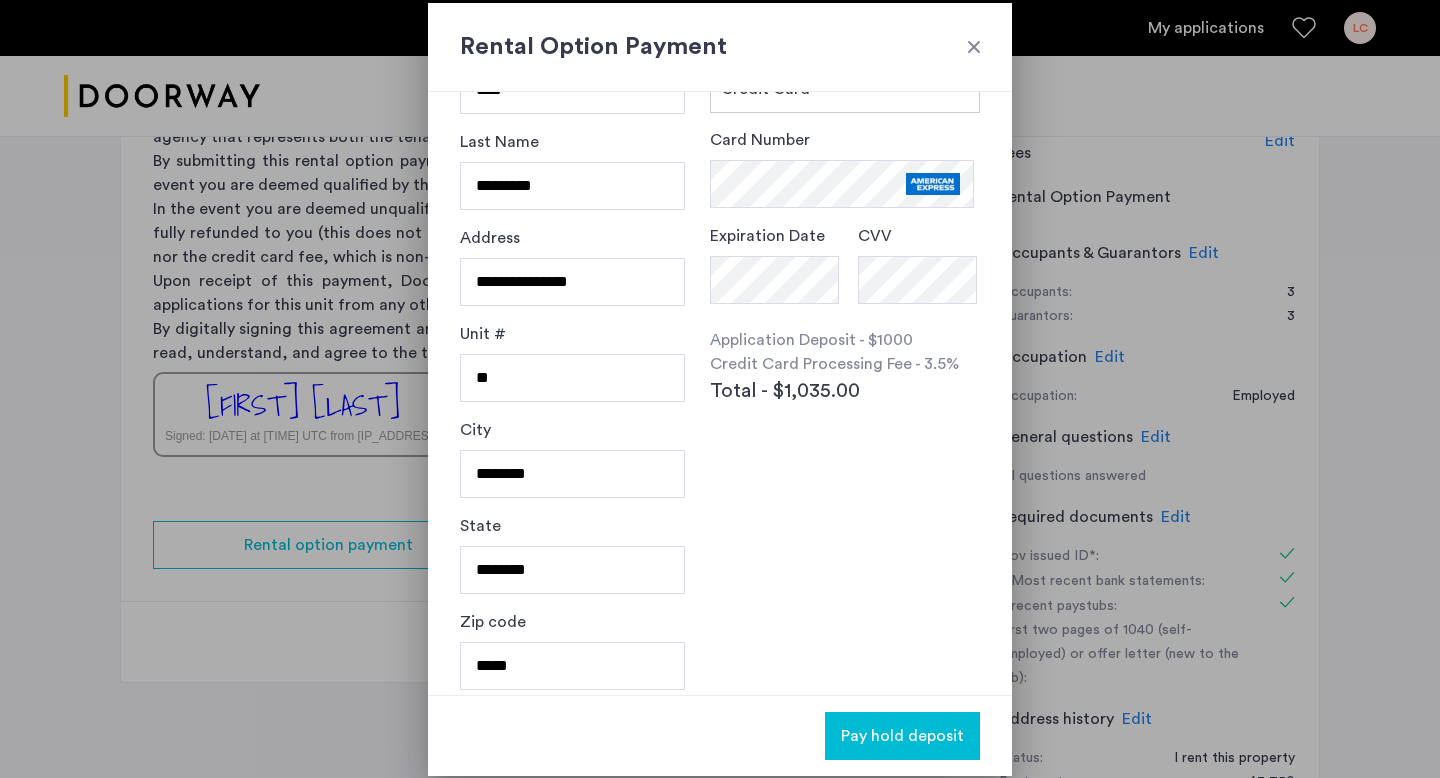 click on "Pay hold deposit" at bounding box center (902, 736) 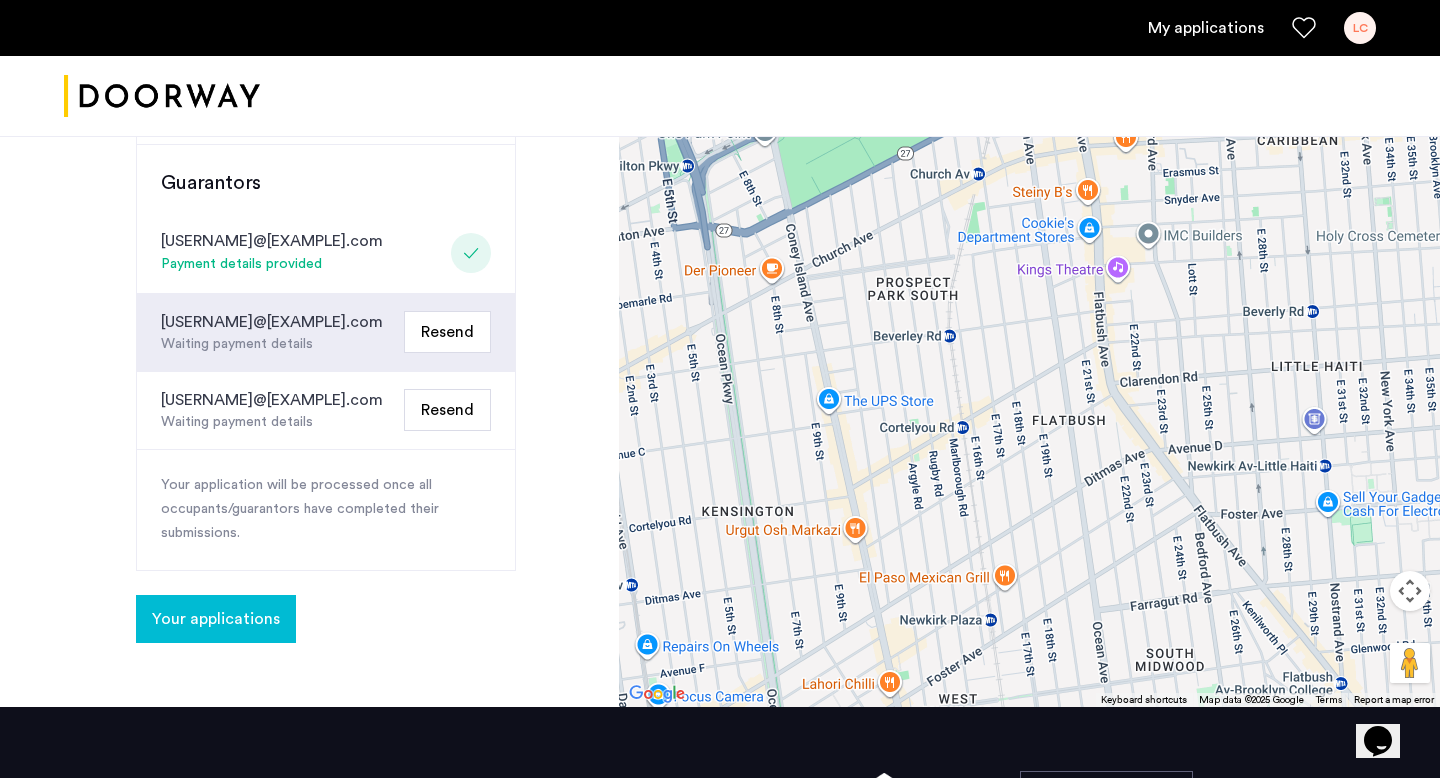 scroll, scrollTop: 782, scrollLeft: 0, axis: vertical 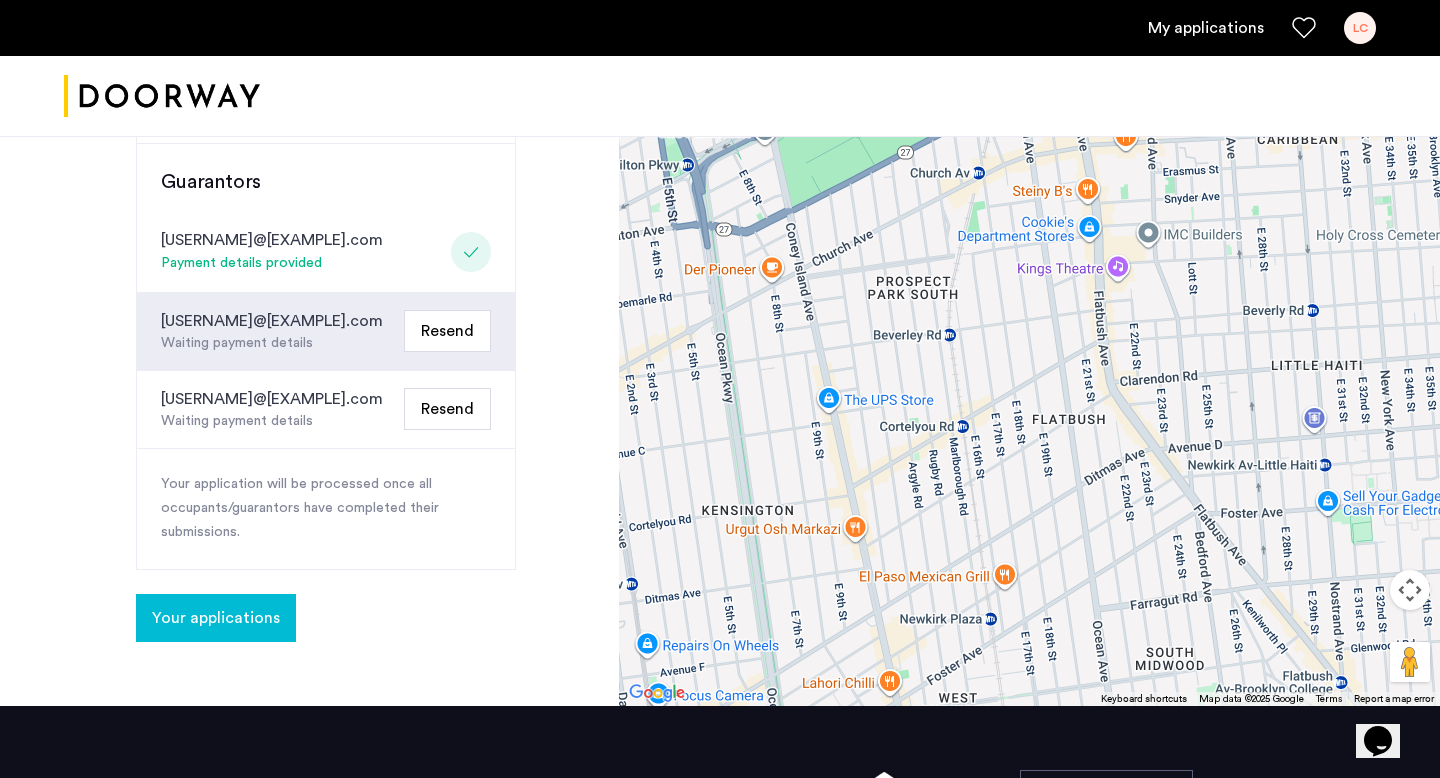 click on "Your applications" 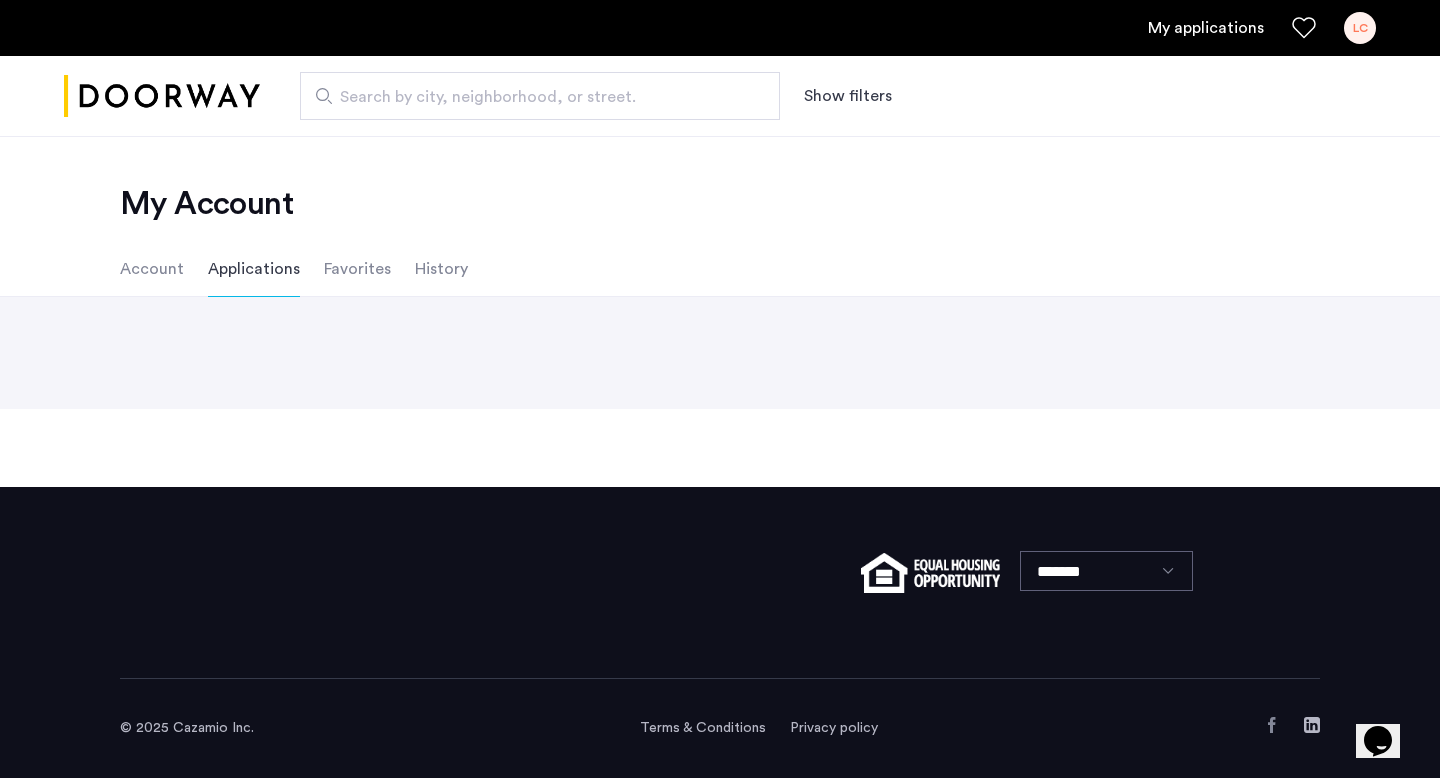 scroll, scrollTop: 0, scrollLeft: 0, axis: both 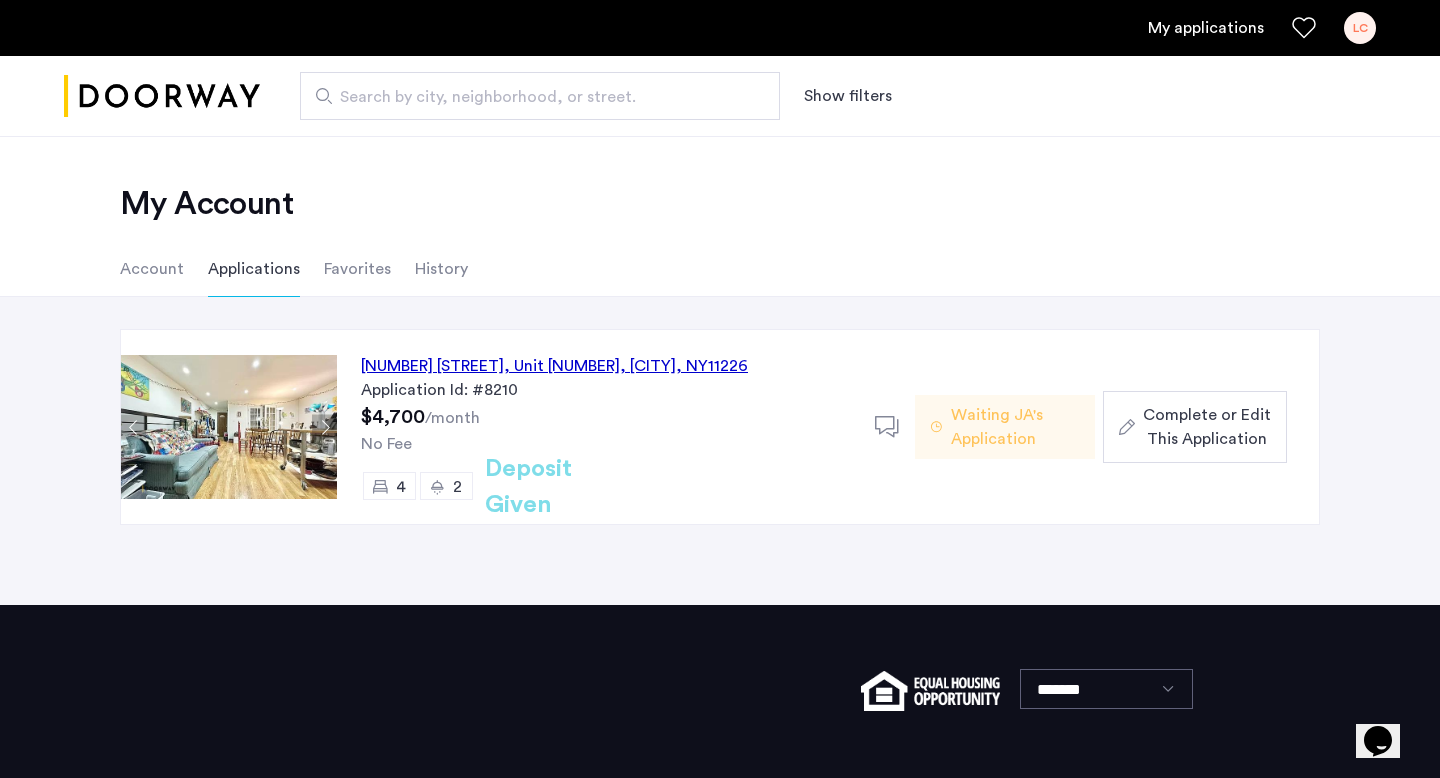 click on "Complete or Edit This Application" 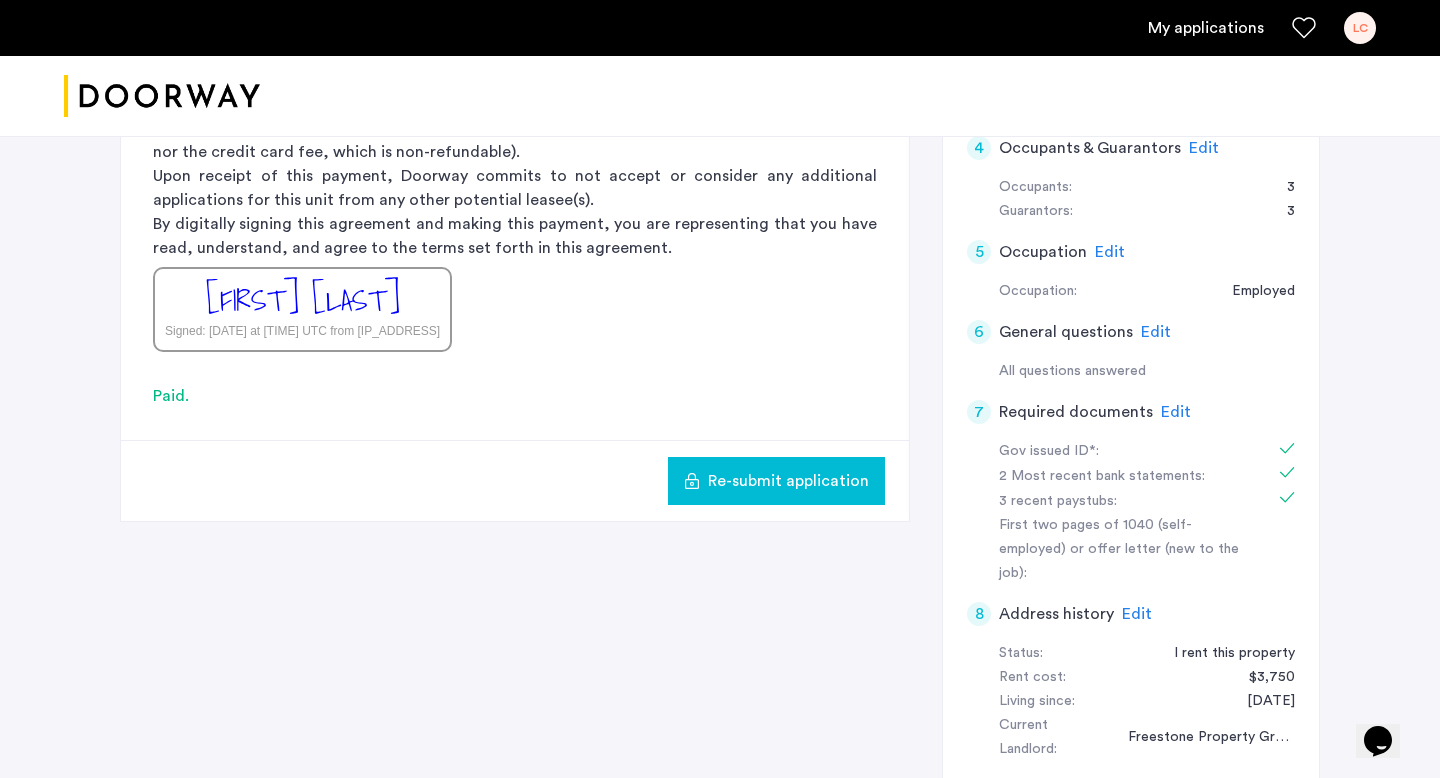 scroll, scrollTop: 612, scrollLeft: 0, axis: vertical 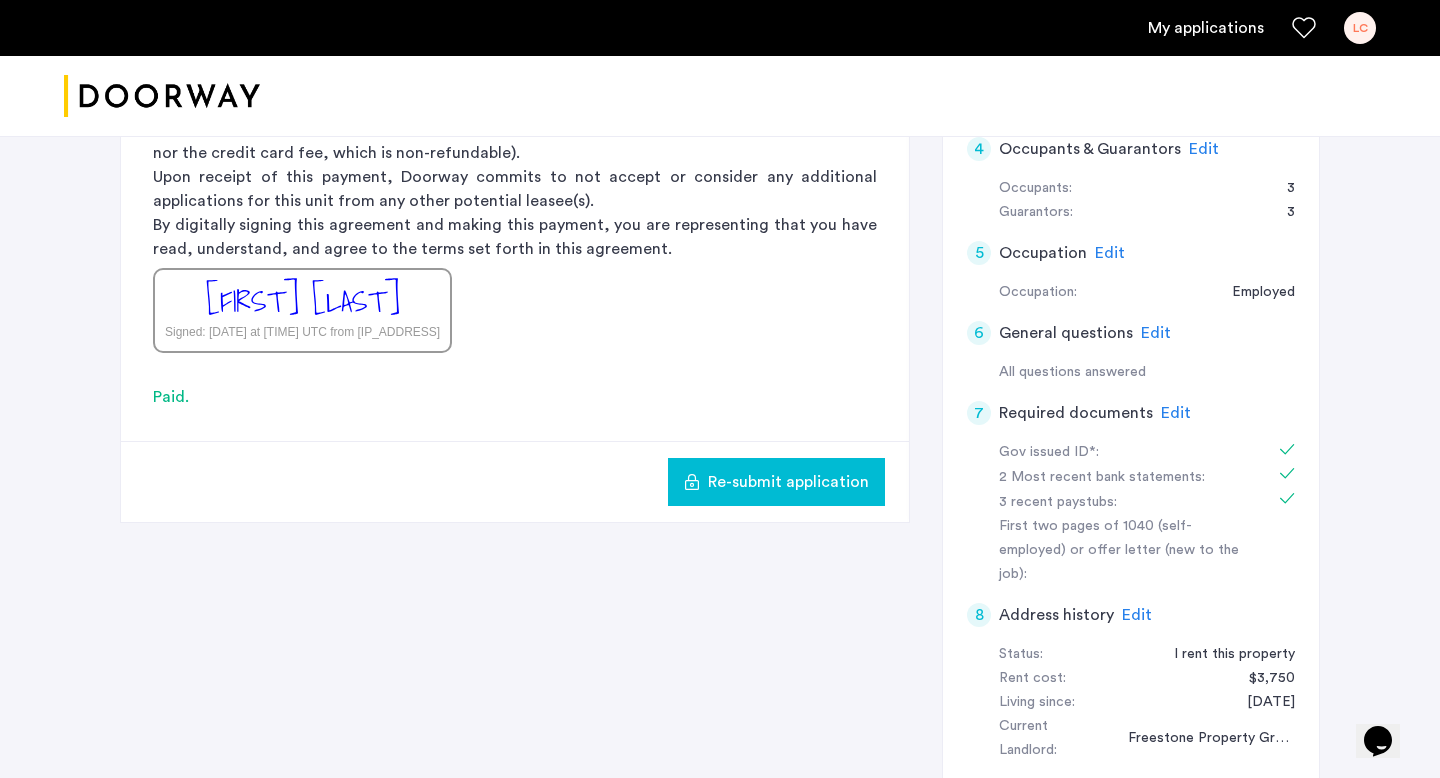 click on "Edit" 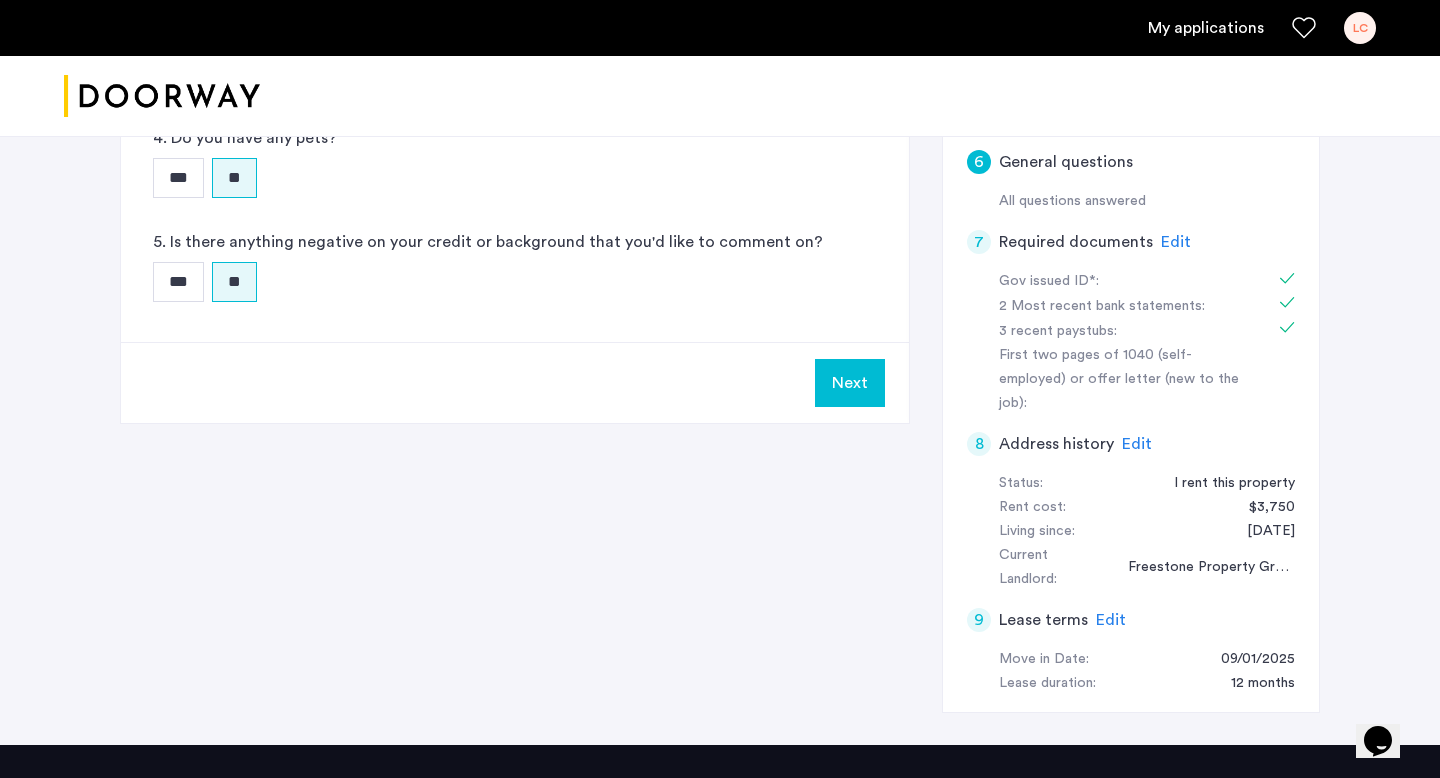 scroll, scrollTop: 787, scrollLeft: 0, axis: vertical 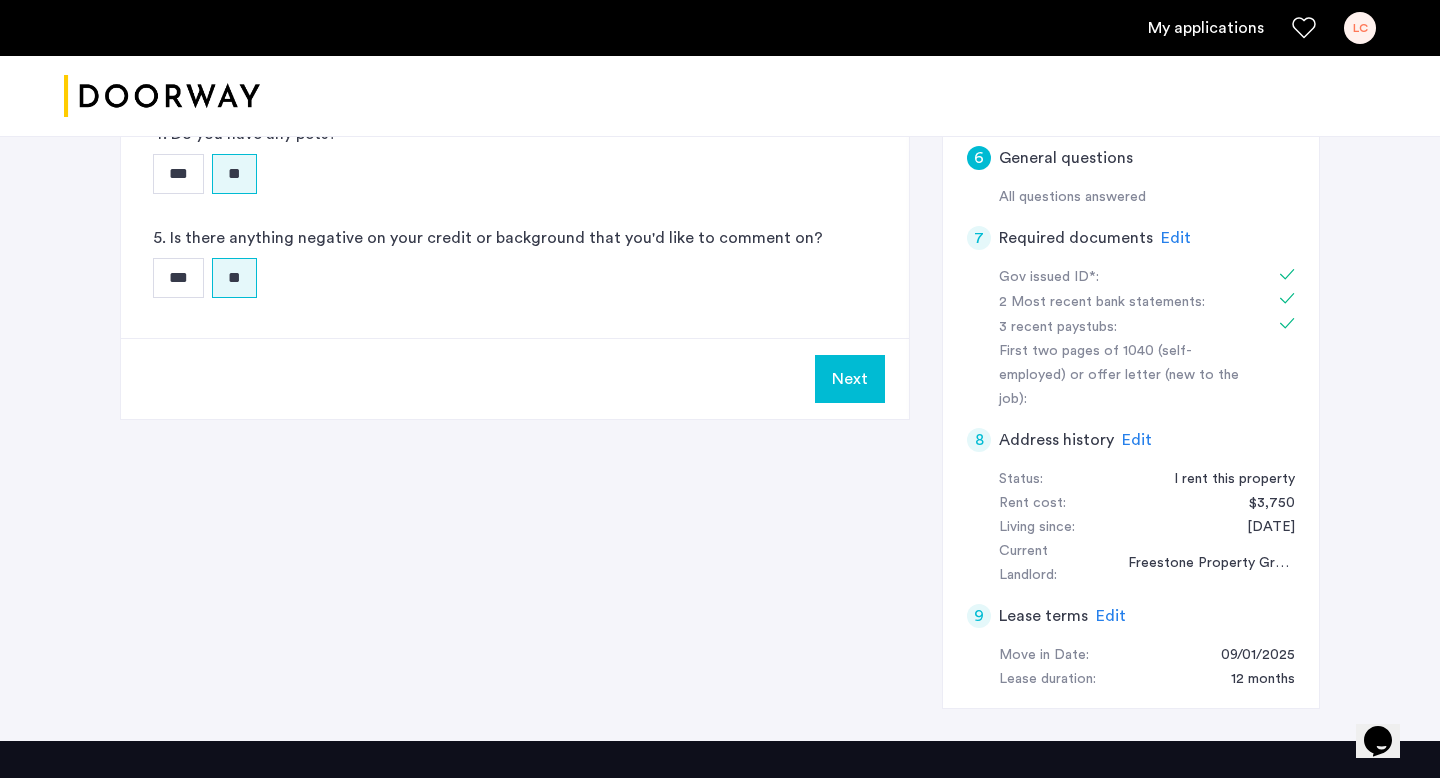 click on "Edit" 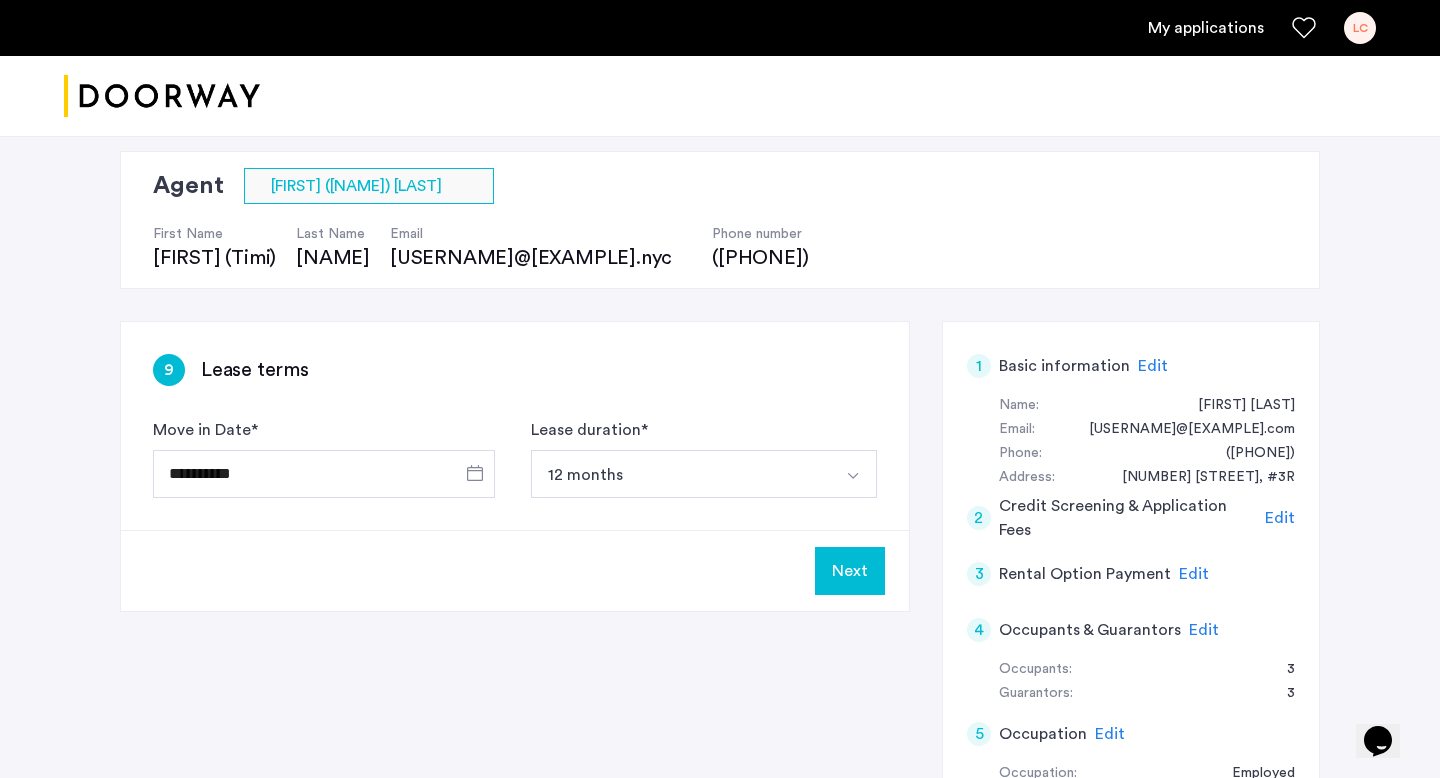 scroll, scrollTop: 104, scrollLeft: 0, axis: vertical 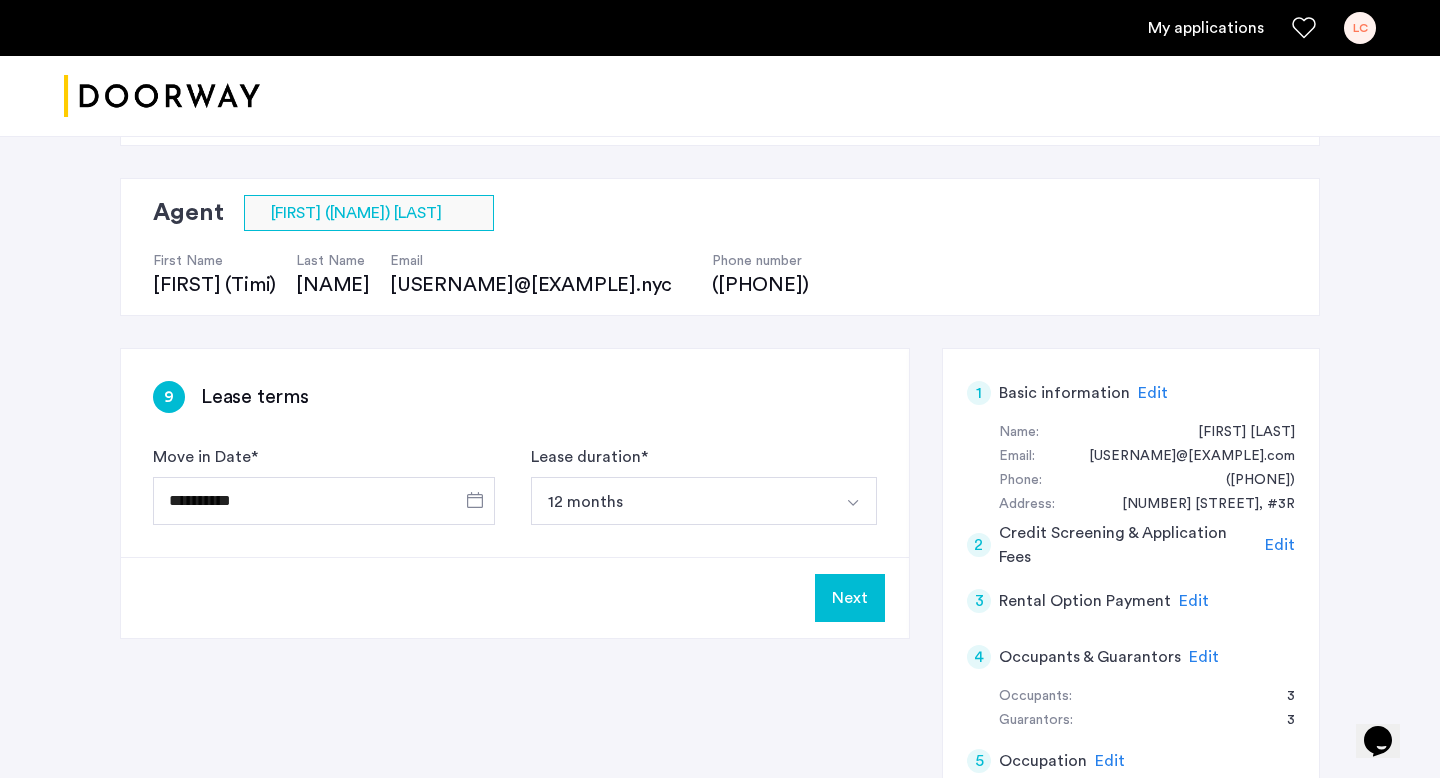 click on "Edit" 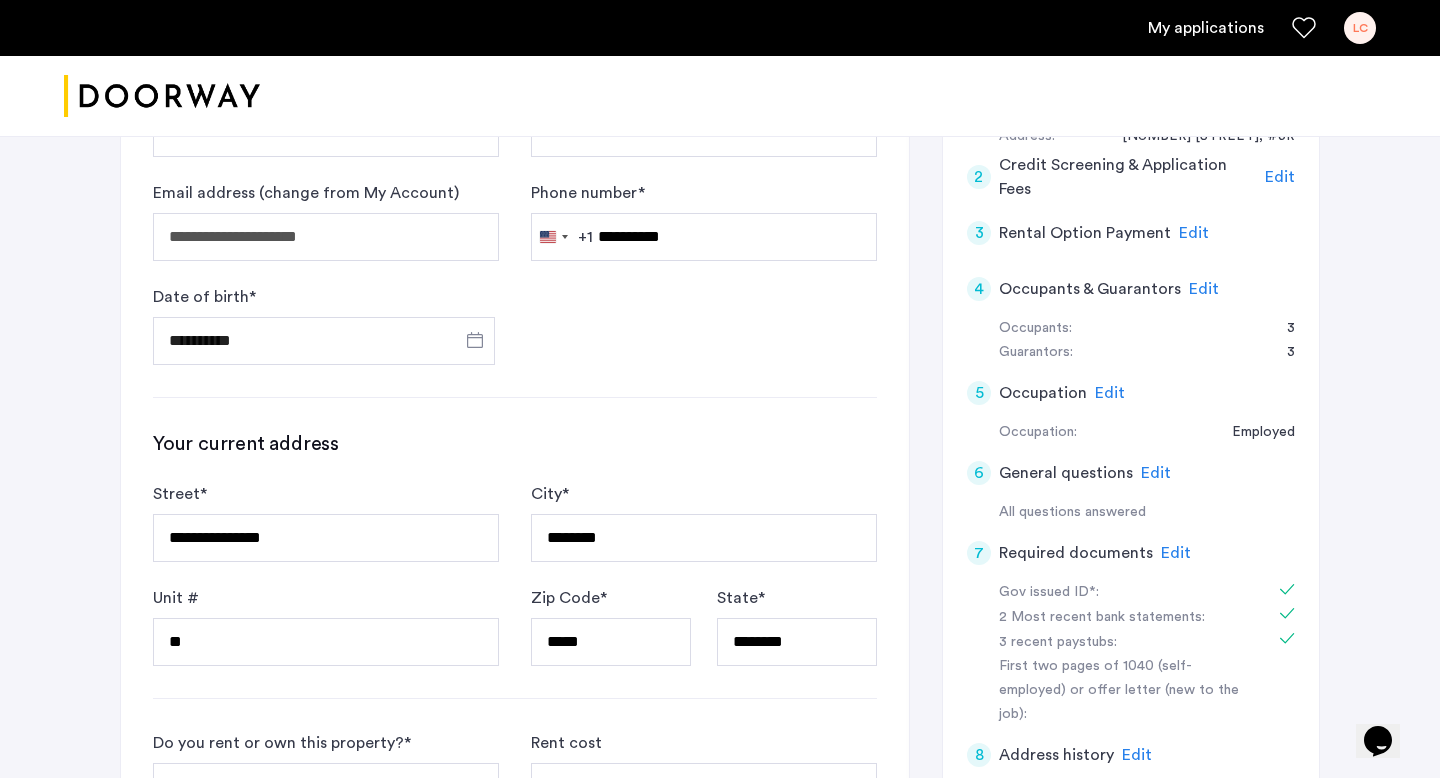 scroll, scrollTop: 452, scrollLeft: 0, axis: vertical 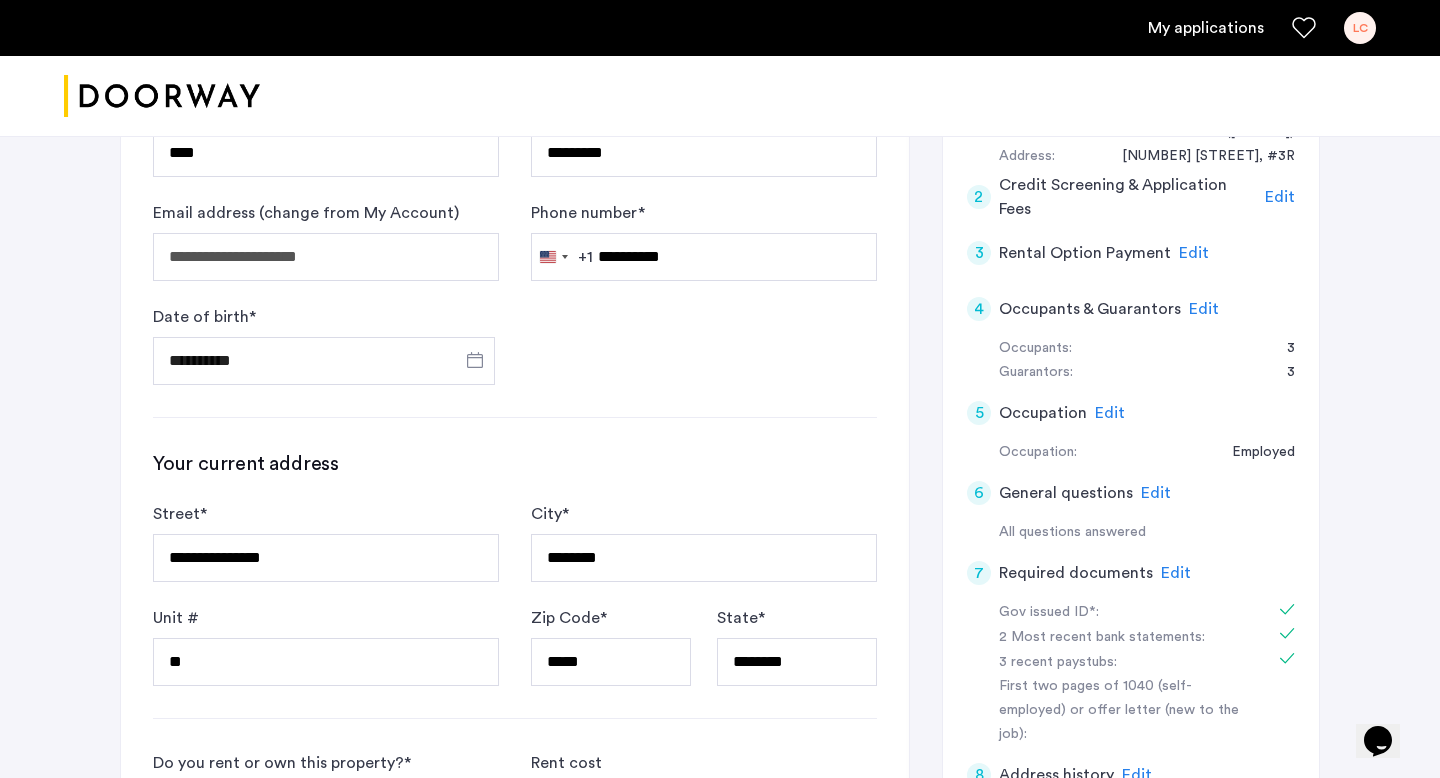 click on "Edit" 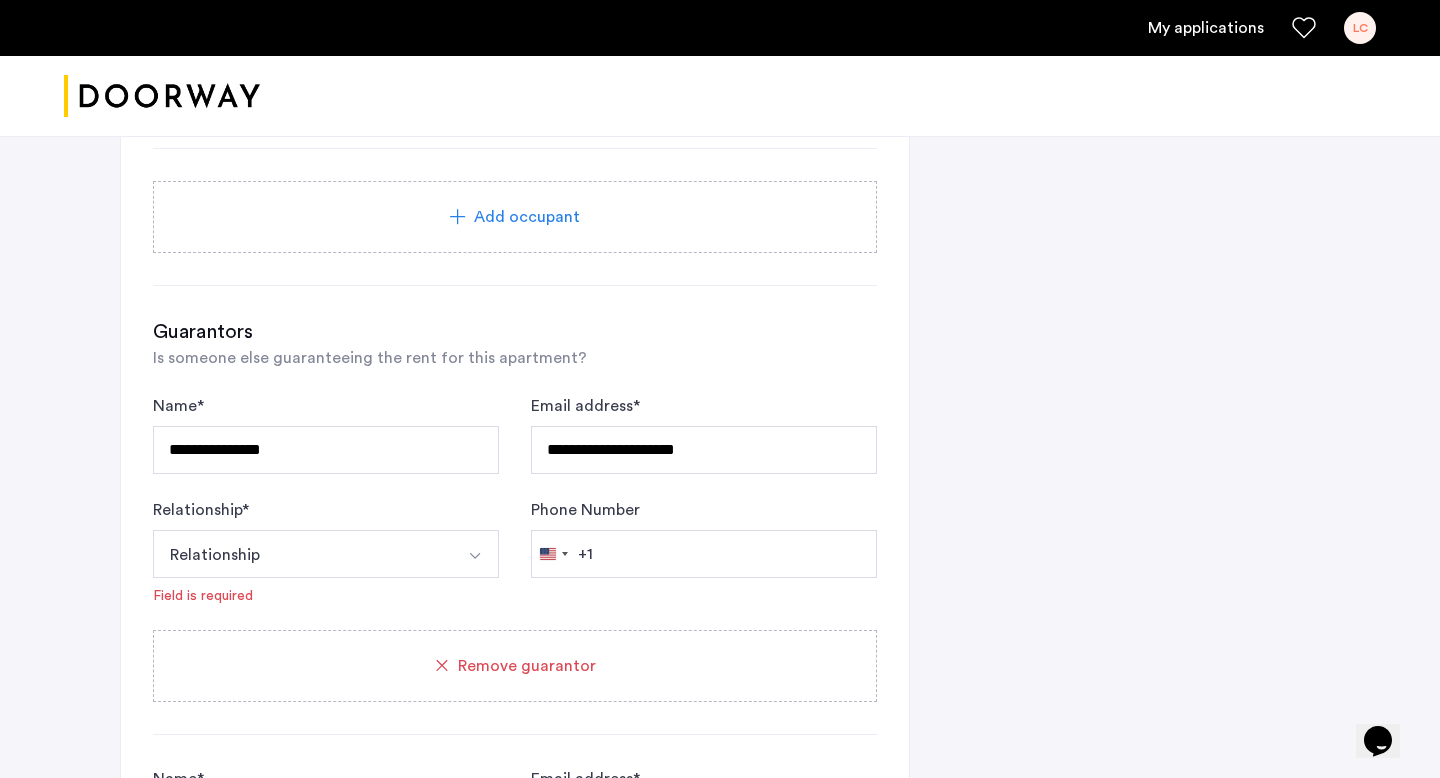 scroll, scrollTop: 1655, scrollLeft: 0, axis: vertical 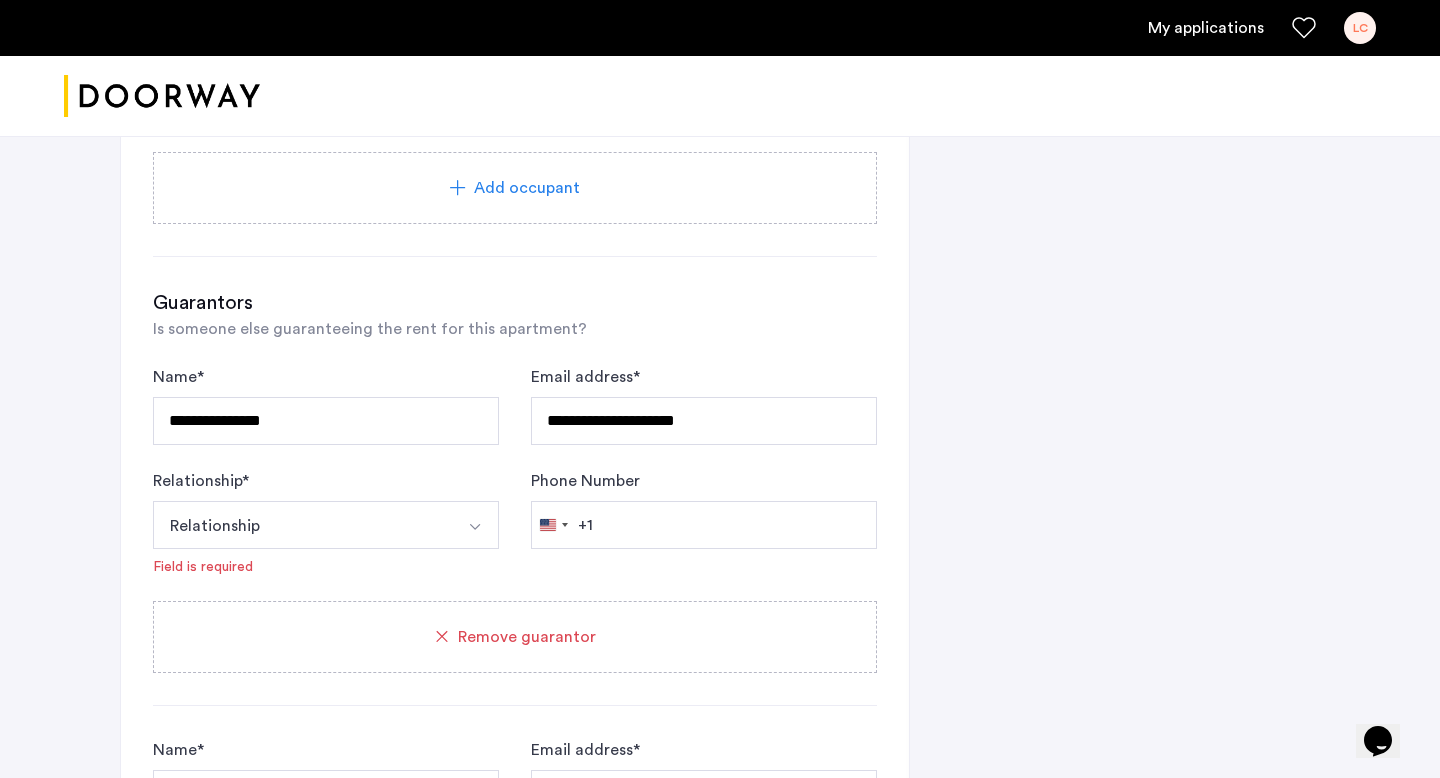 click on "Relationship" at bounding box center (302, 525) 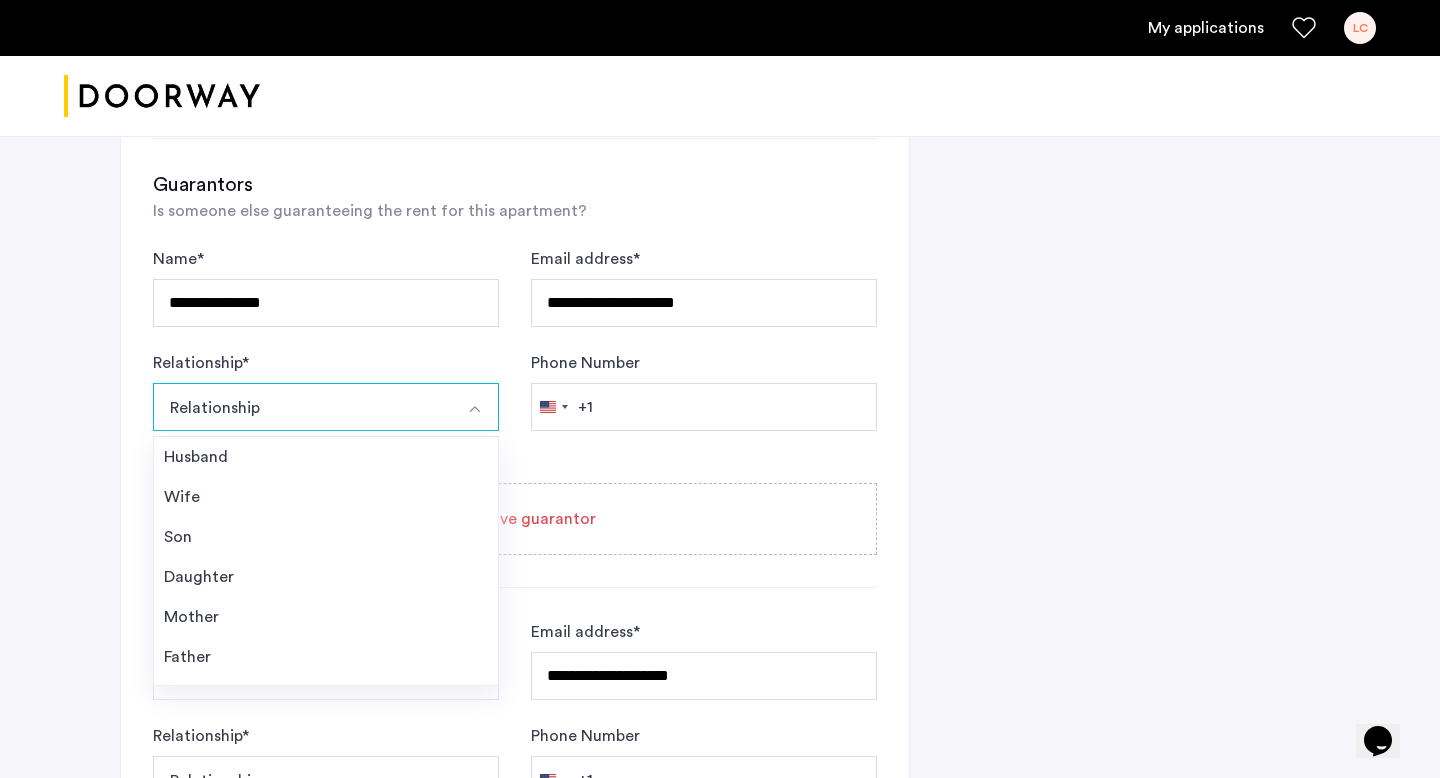 scroll, scrollTop: 1775, scrollLeft: 0, axis: vertical 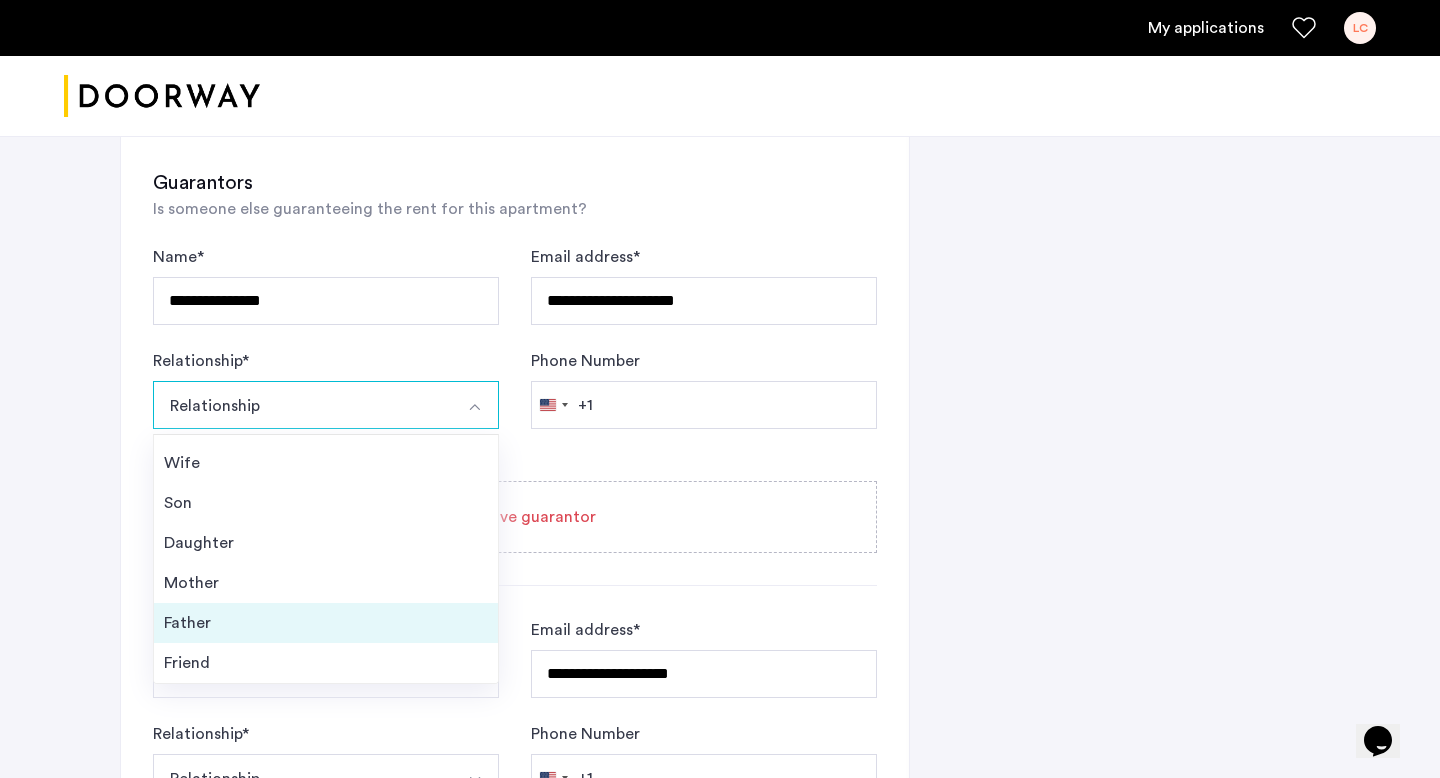 click on "Father" at bounding box center [326, 623] 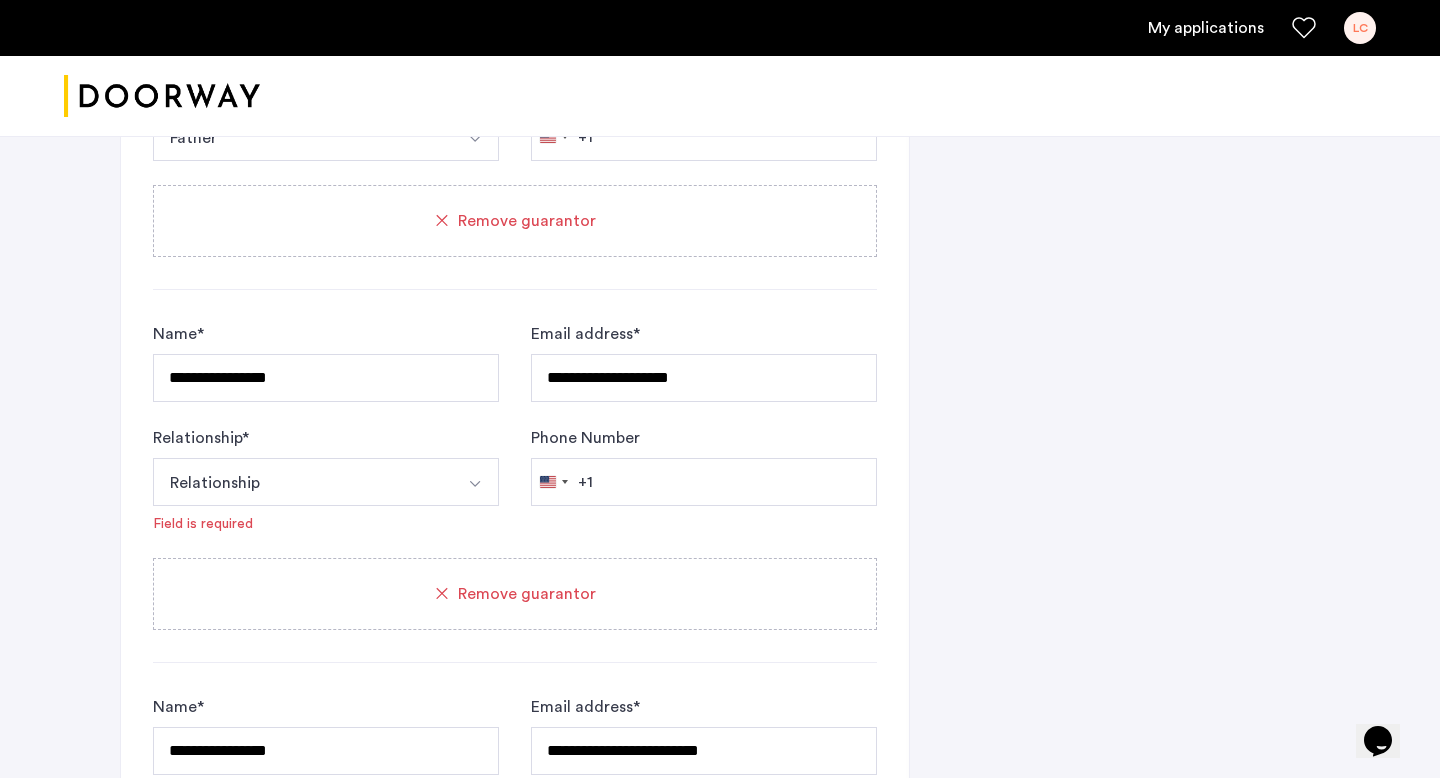 scroll, scrollTop: 2048, scrollLeft: 0, axis: vertical 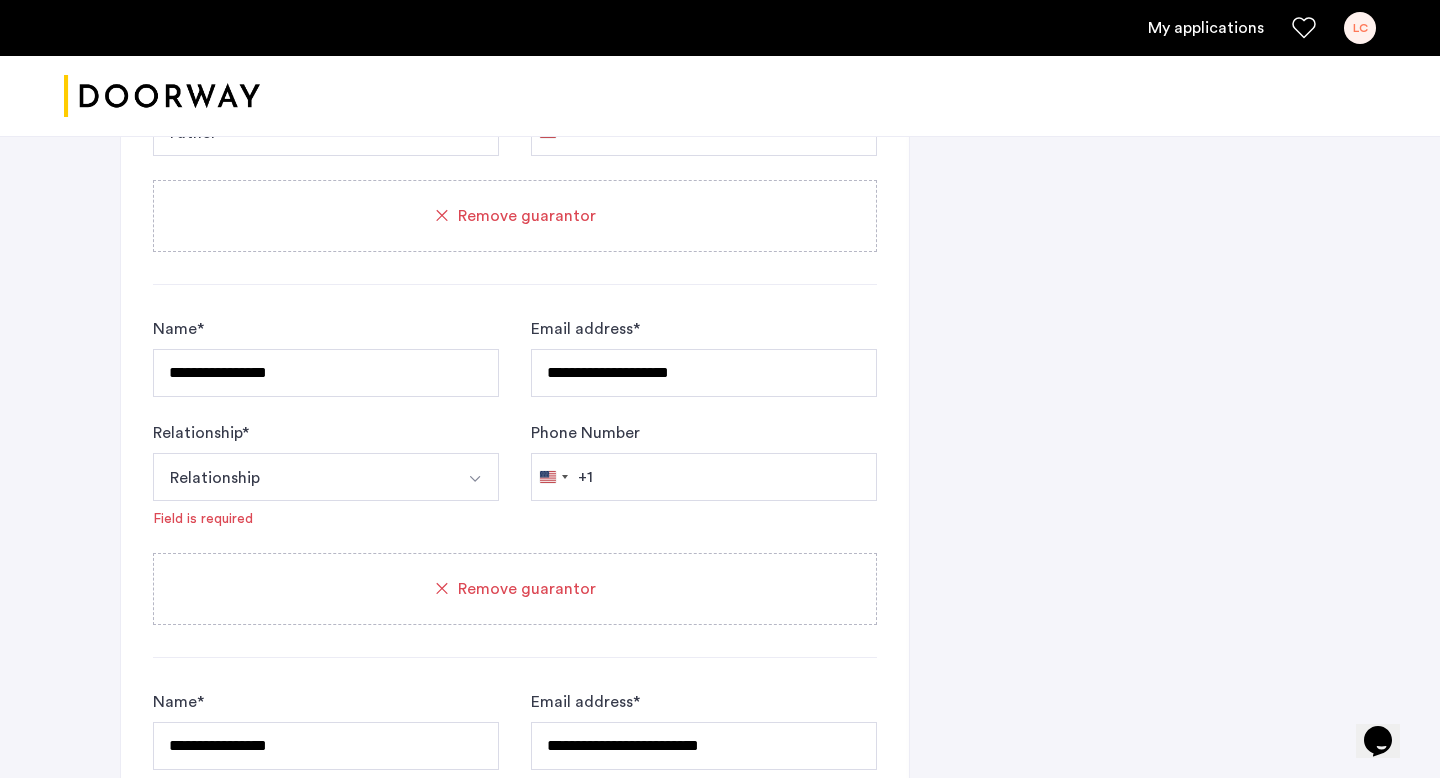 click on "Relationship" at bounding box center [302, 477] 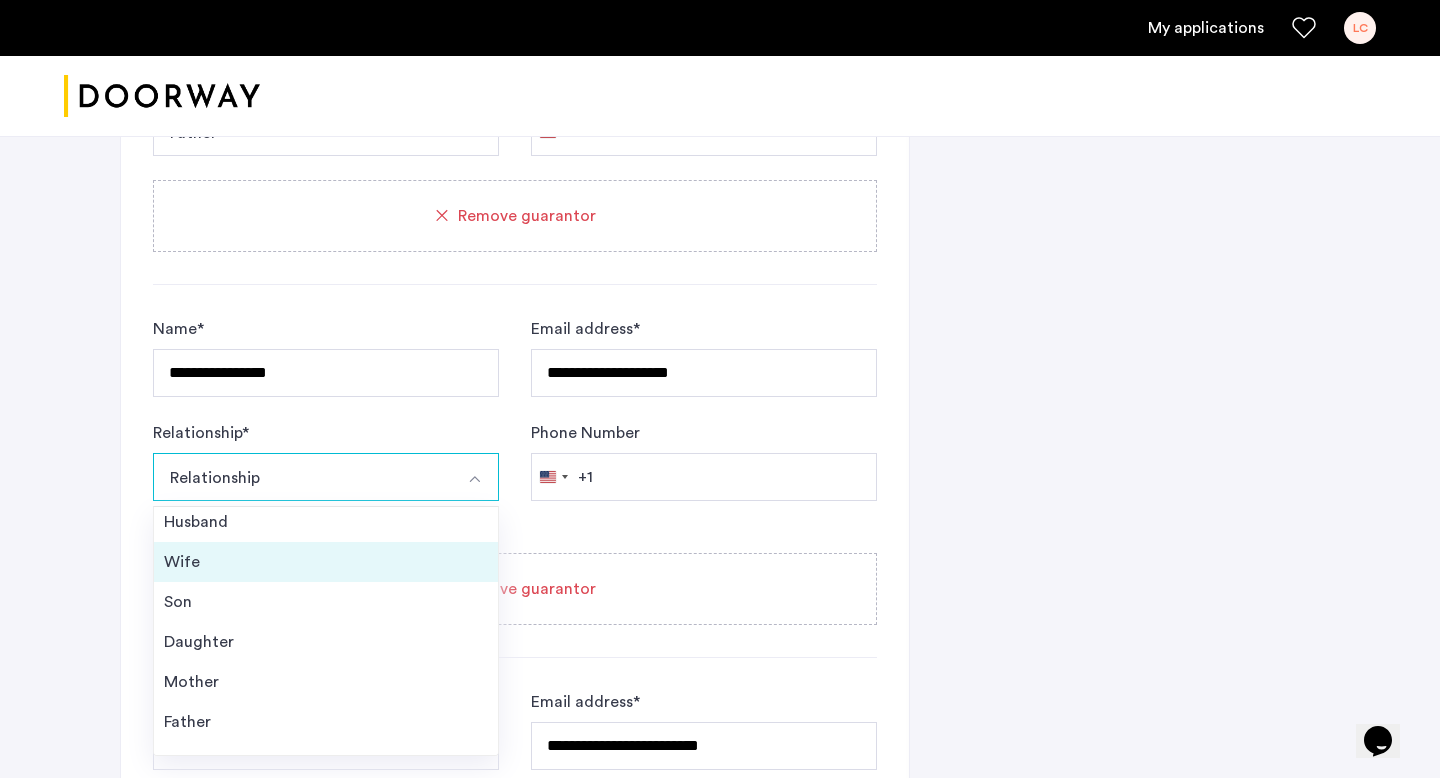 scroll, scrollTop: 0, scrollLeft: 0, axis: both 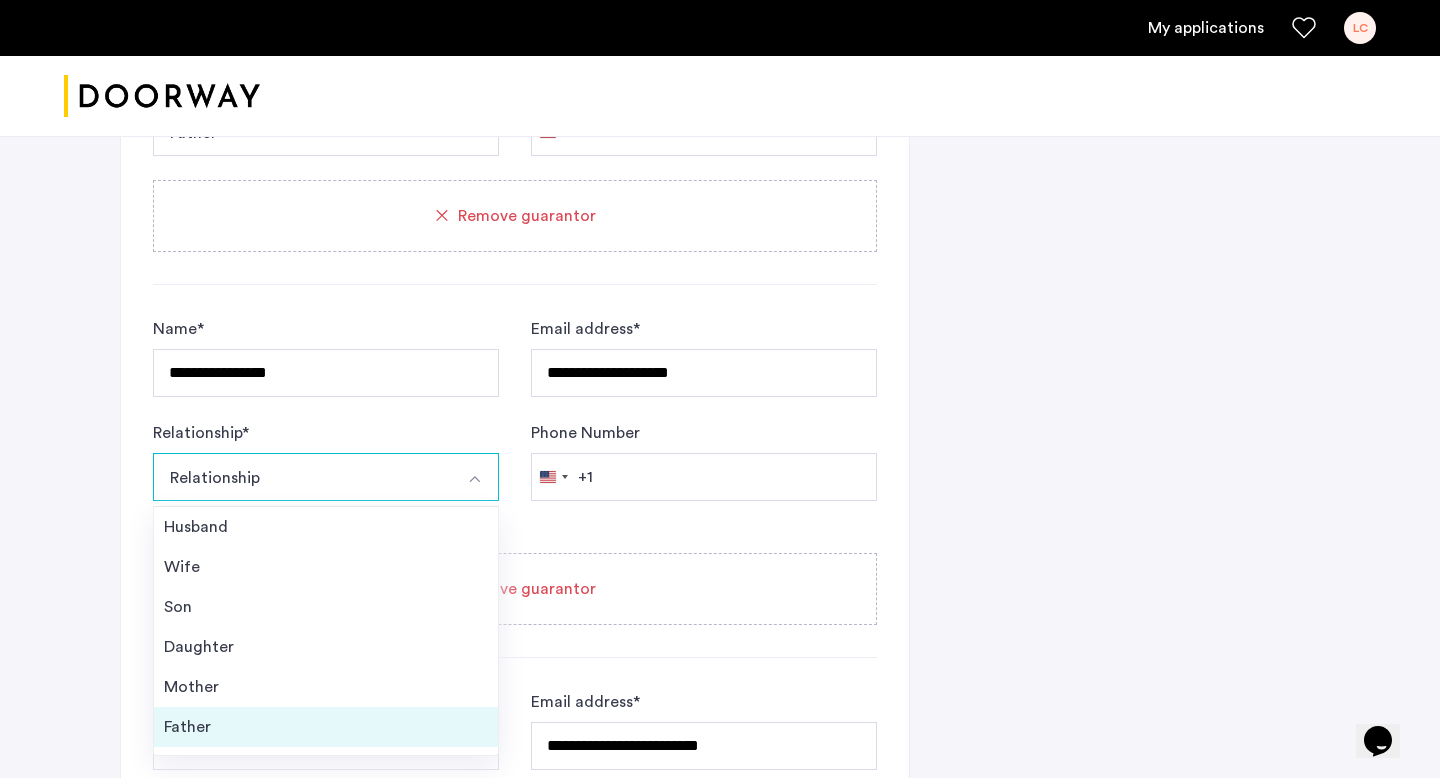 click on "Father" at bounding box center (326, 727) 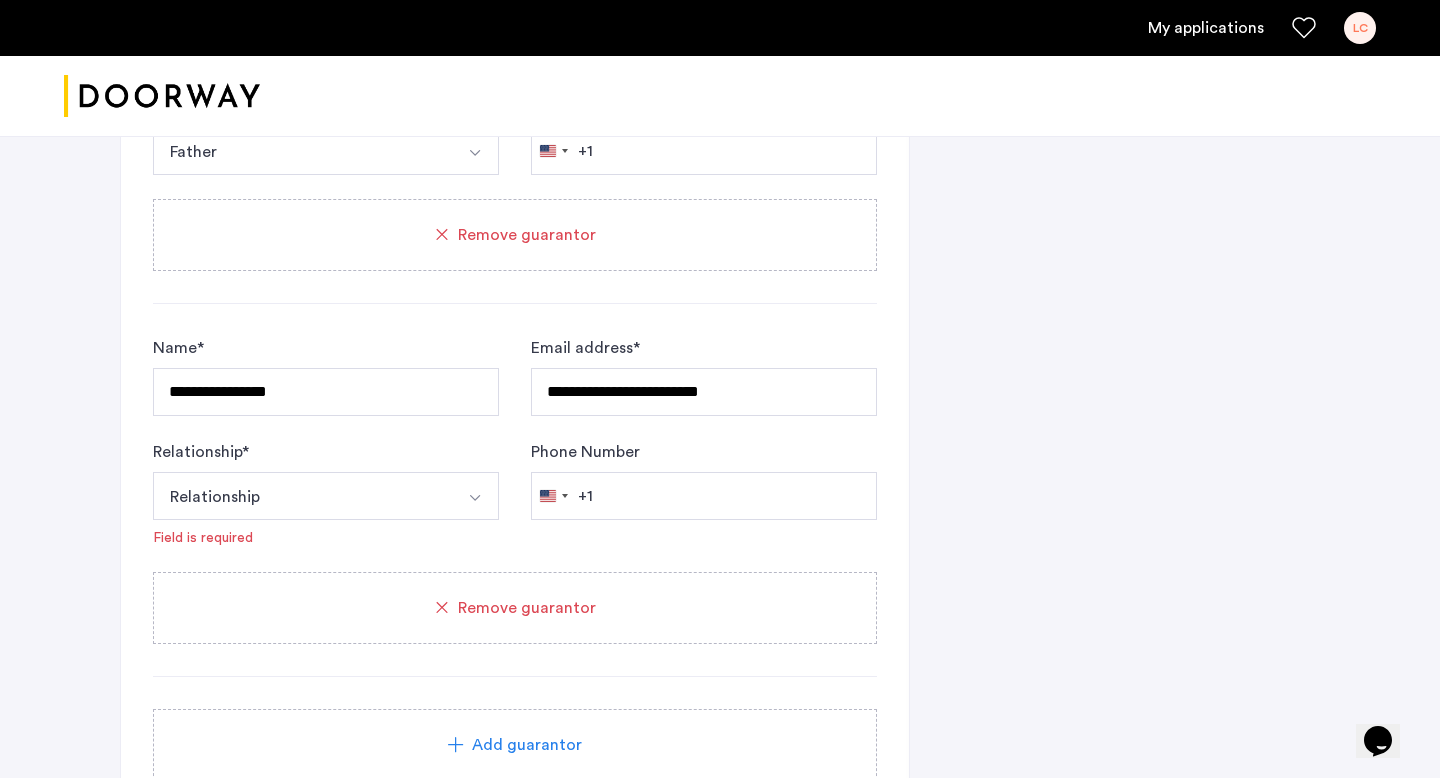scroll, scrollTop: 2375, scrollLeft: 0, axis: vertical 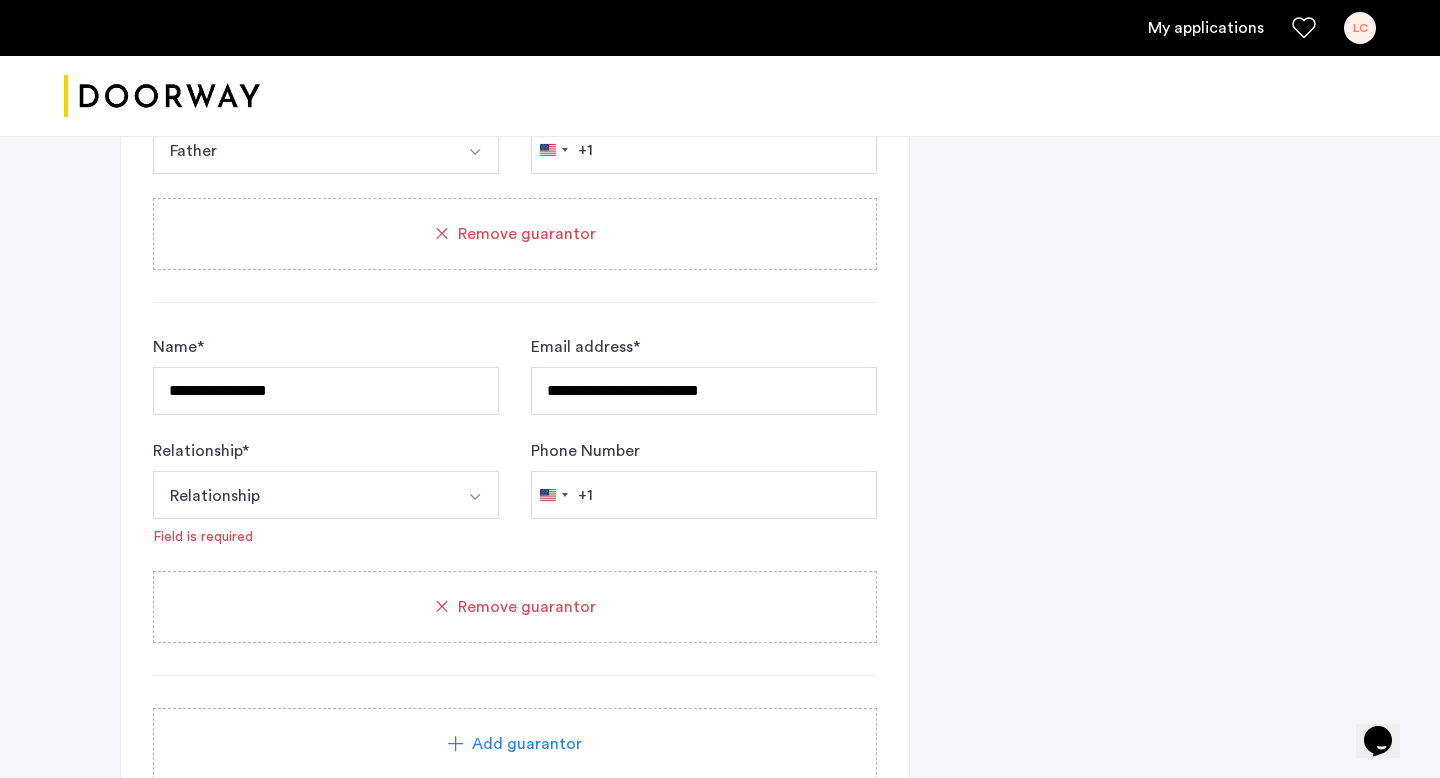 click on "Relationship" at bounding box center (302, 495) 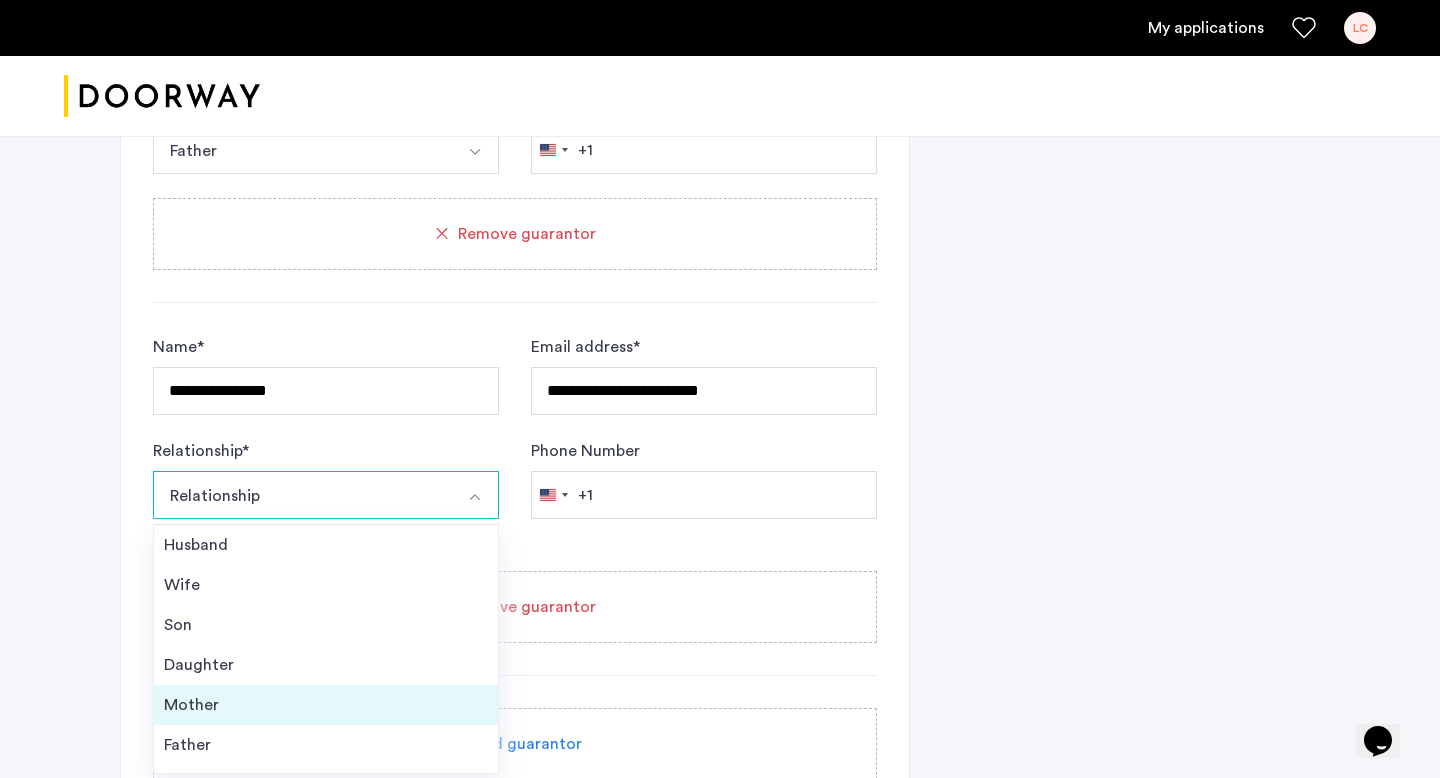 click on "Mother" at bounding box center (326, 705) 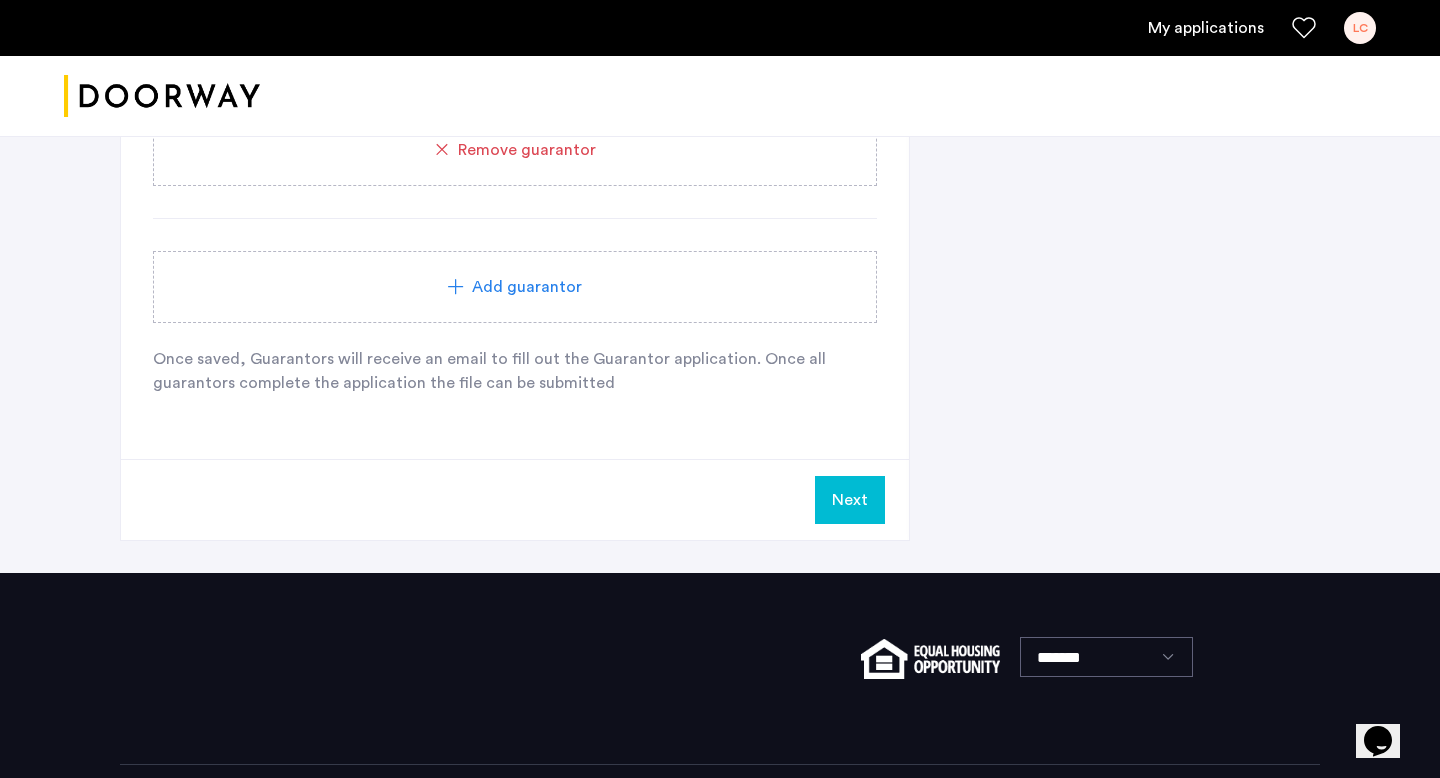 scroll, scrollTop: 2805, scrollLeft: 0, axis: vertical 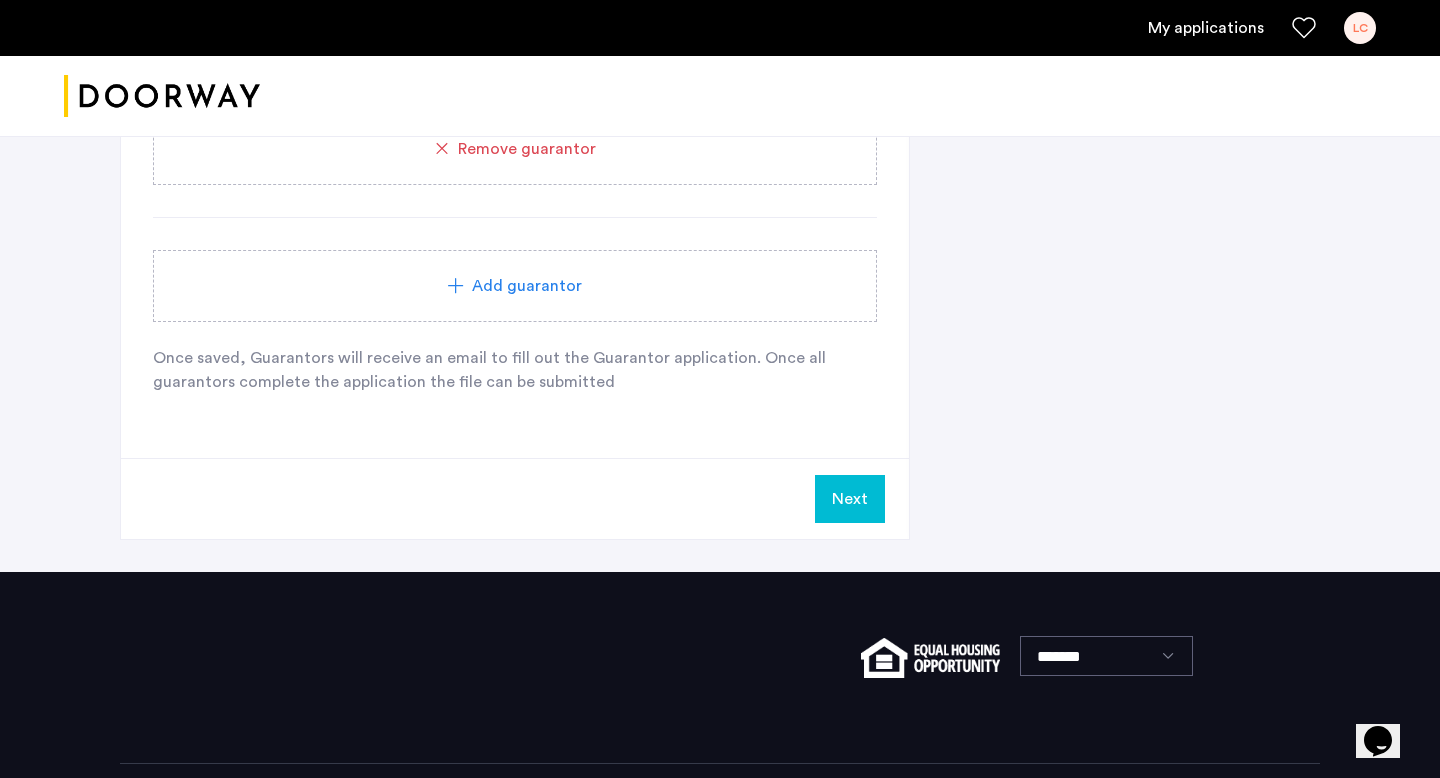 click on "Next" 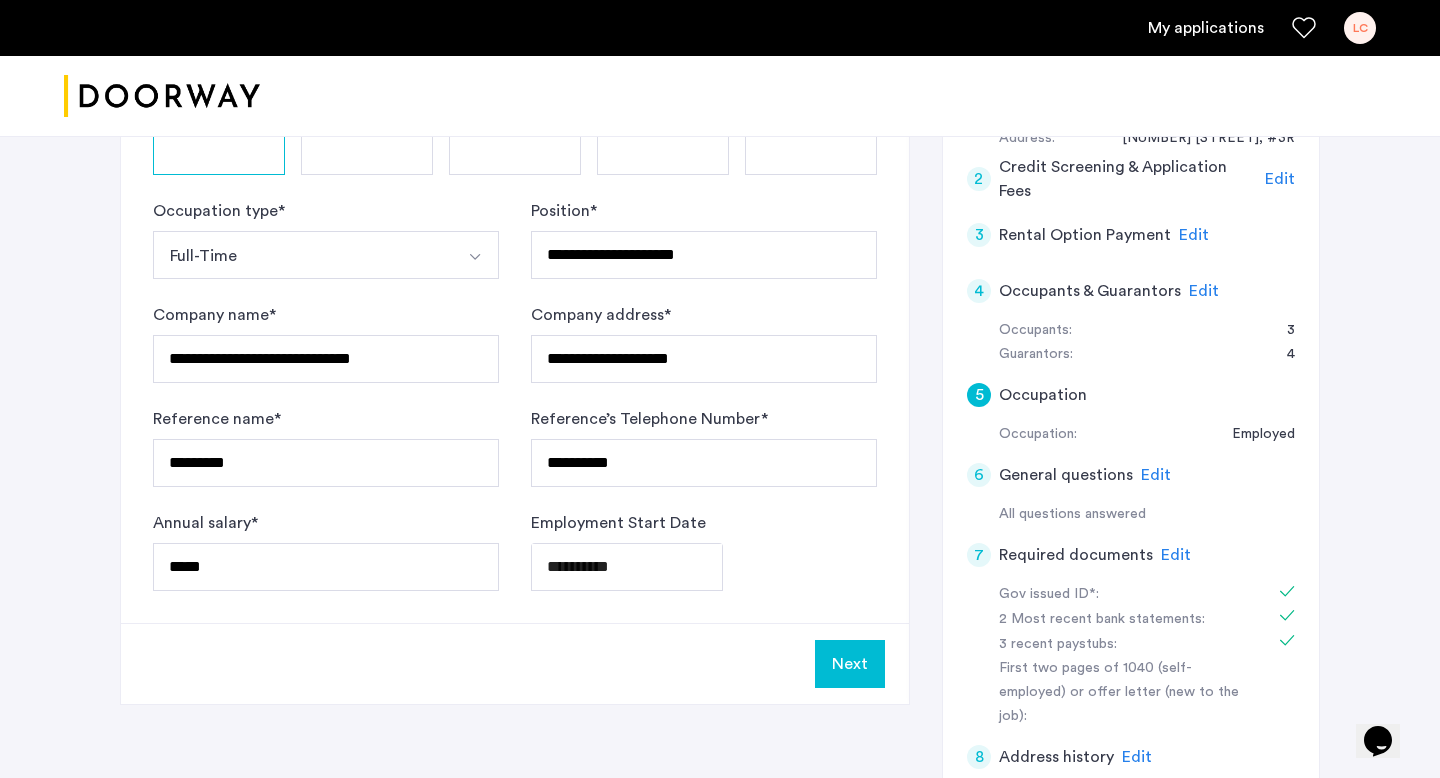 scroll, scrollTop: 487, scrollLeft: 0, axis: vertical 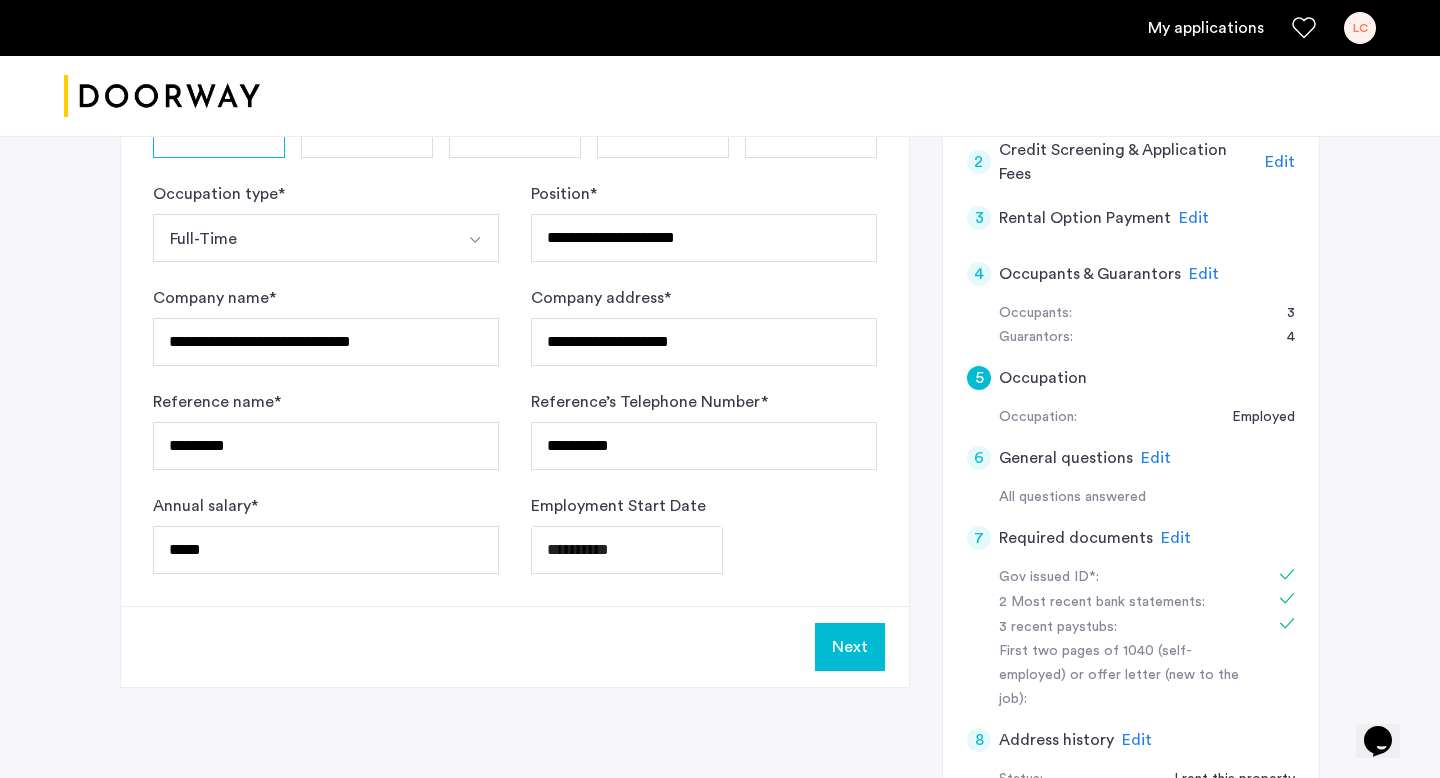 click on "Next" 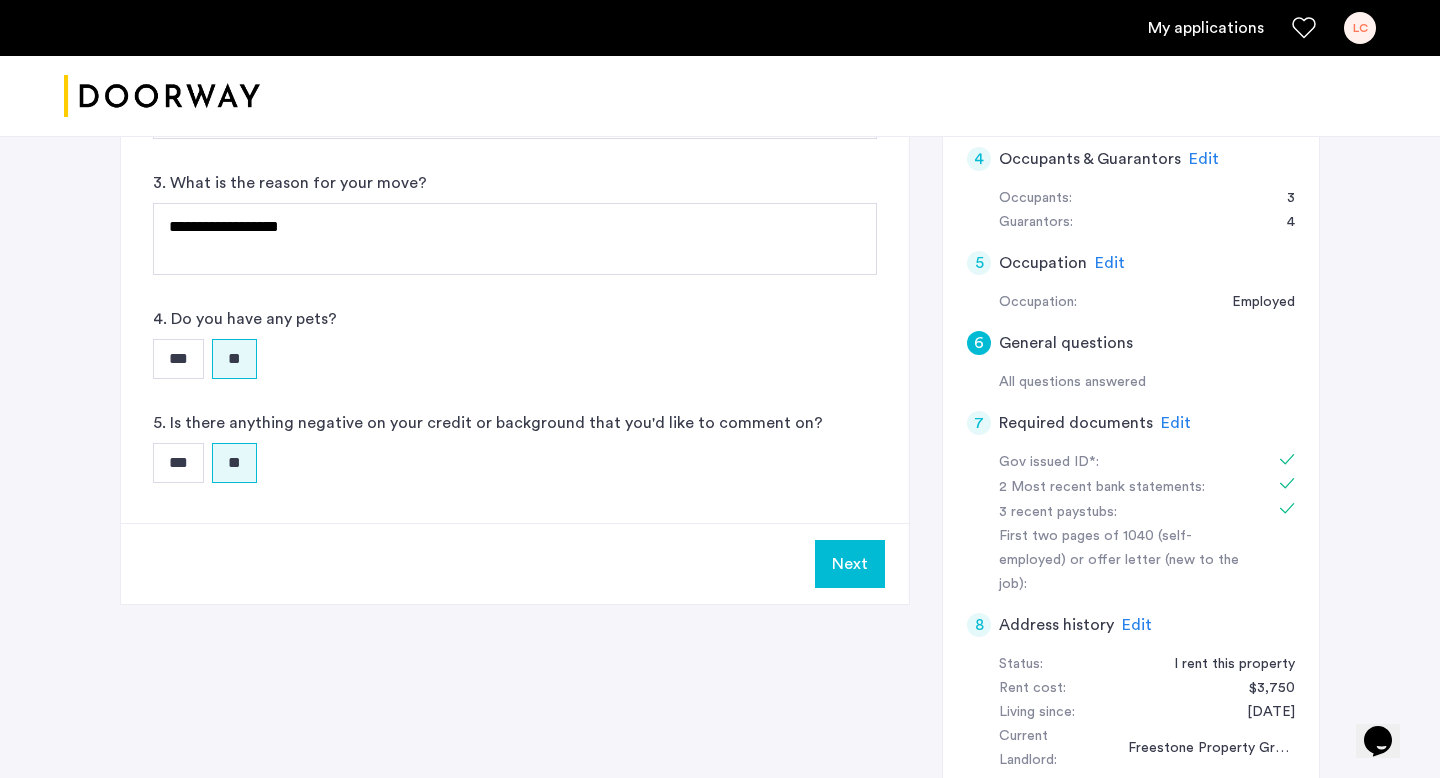 scroll, scrollTop: 603, scrollLeft: 0, axis: vertical 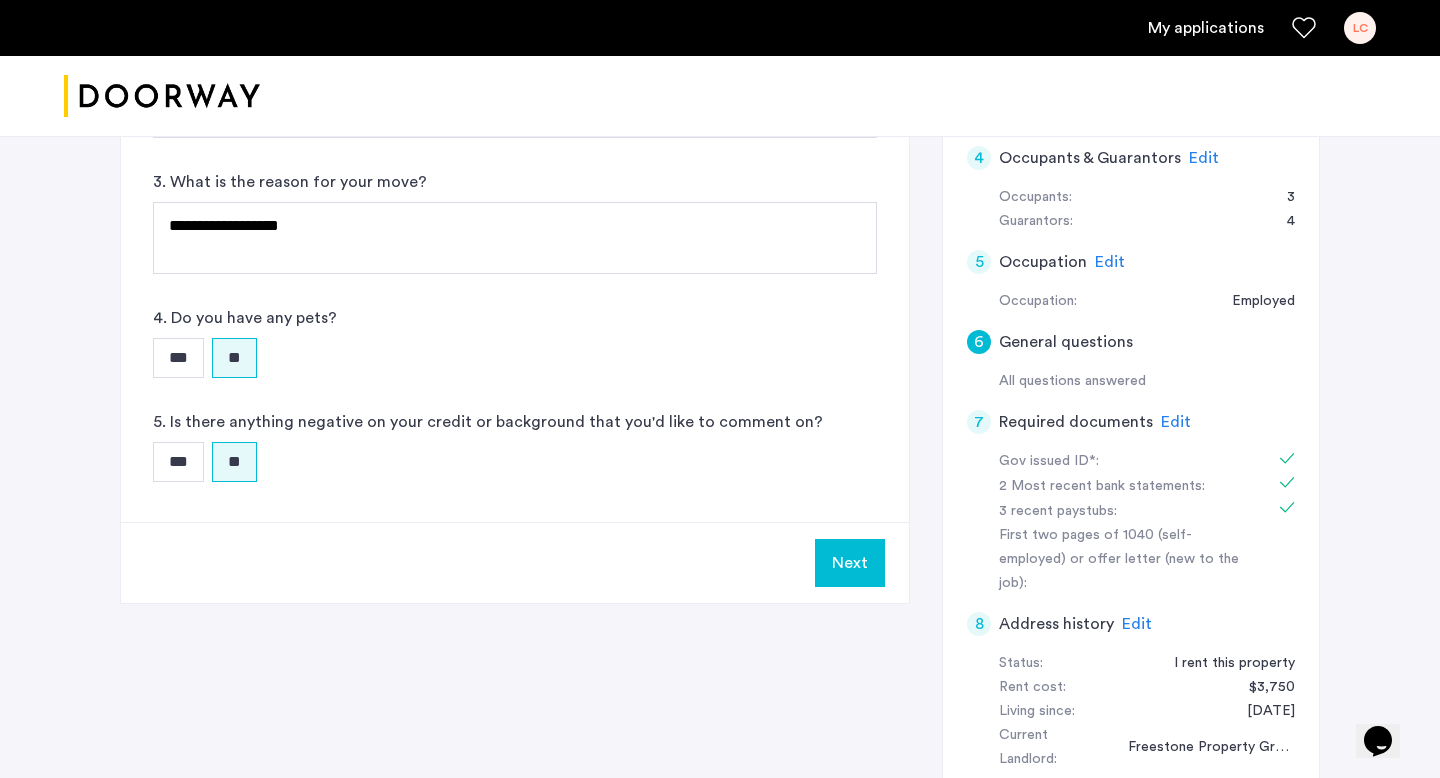 click on "Next" at bounding box center [850, 563] 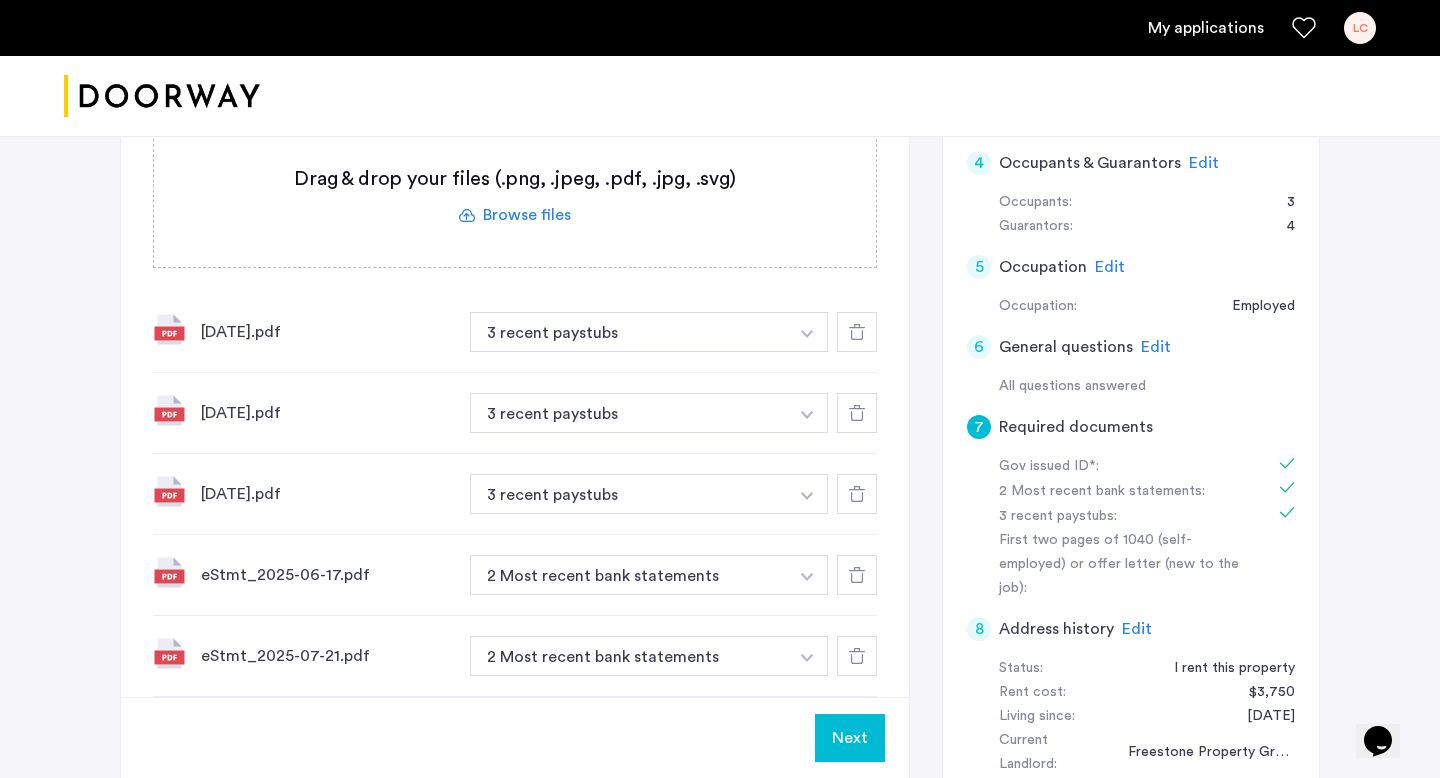 scroll, scrollTop: 594, scrollLeft: 0, axis: vertical 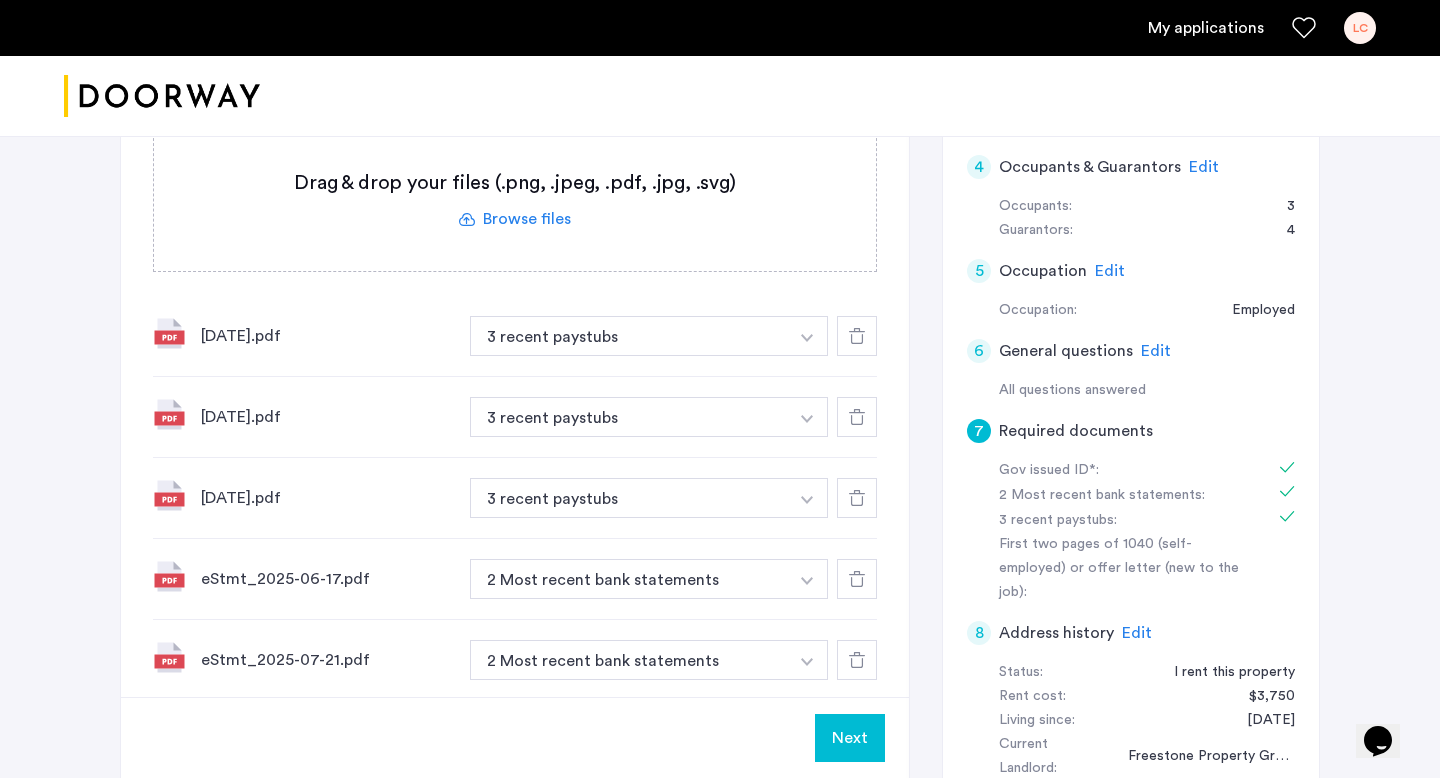 click on "Edit" 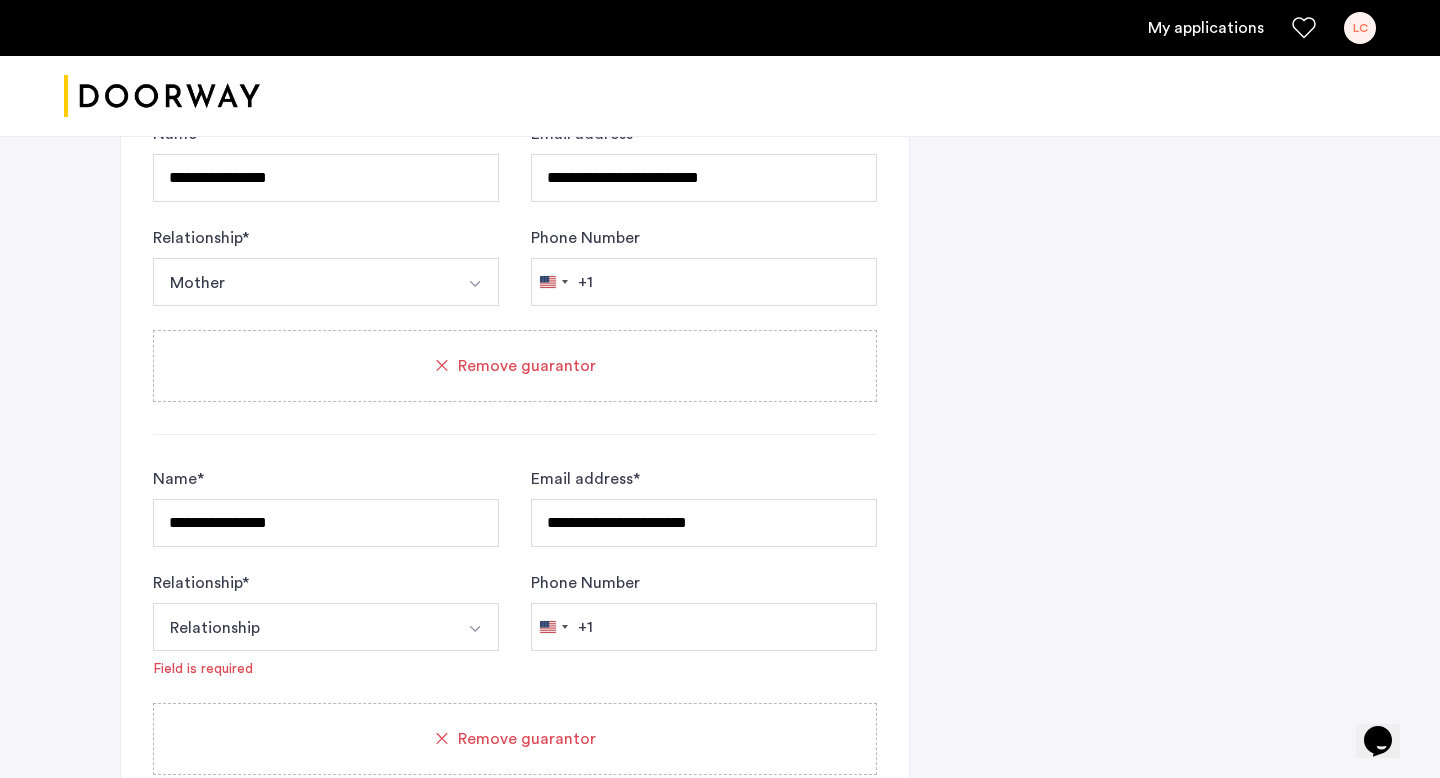 scroll, scrollTop: 2589, scrollLeft: 0, axis: vertical 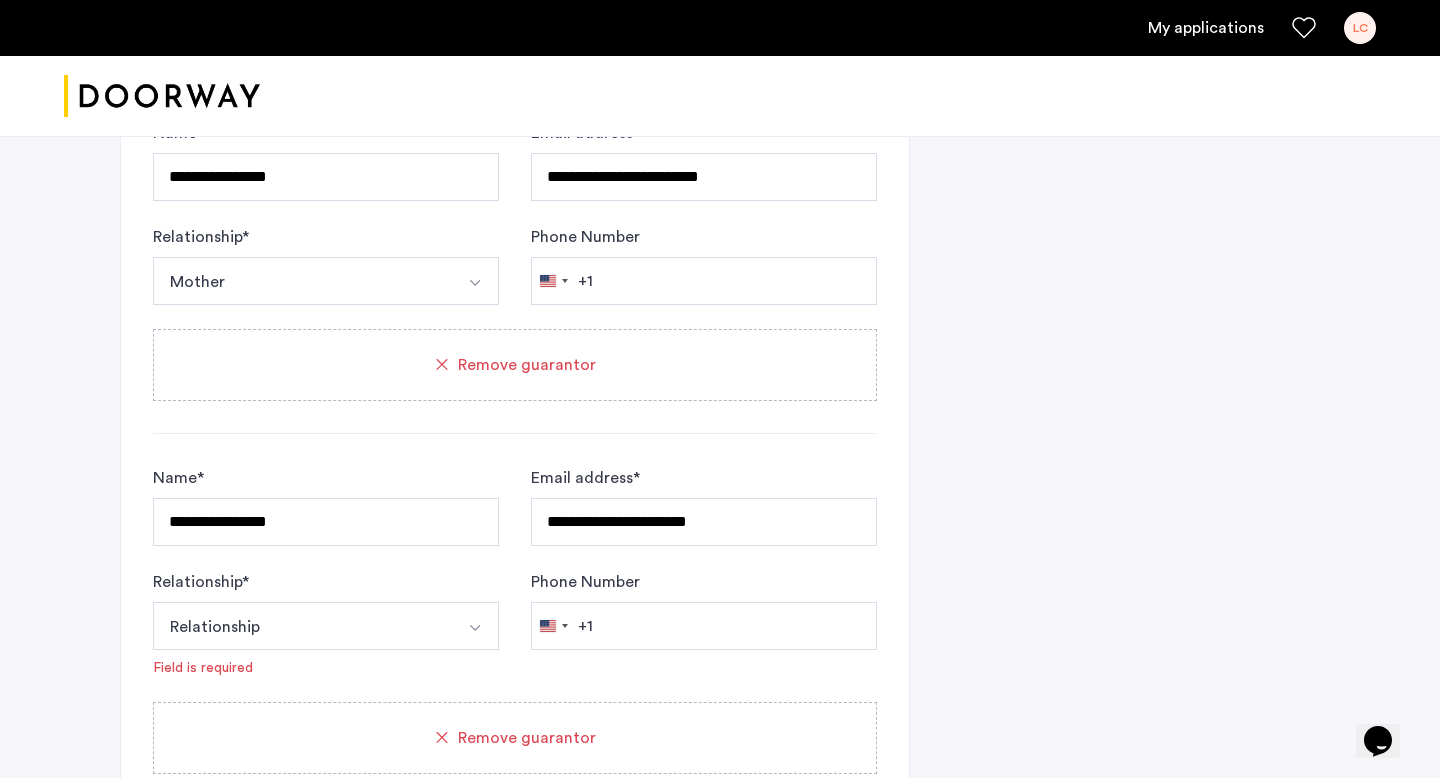 click on "Relationship" at bounding box center [302, 626] 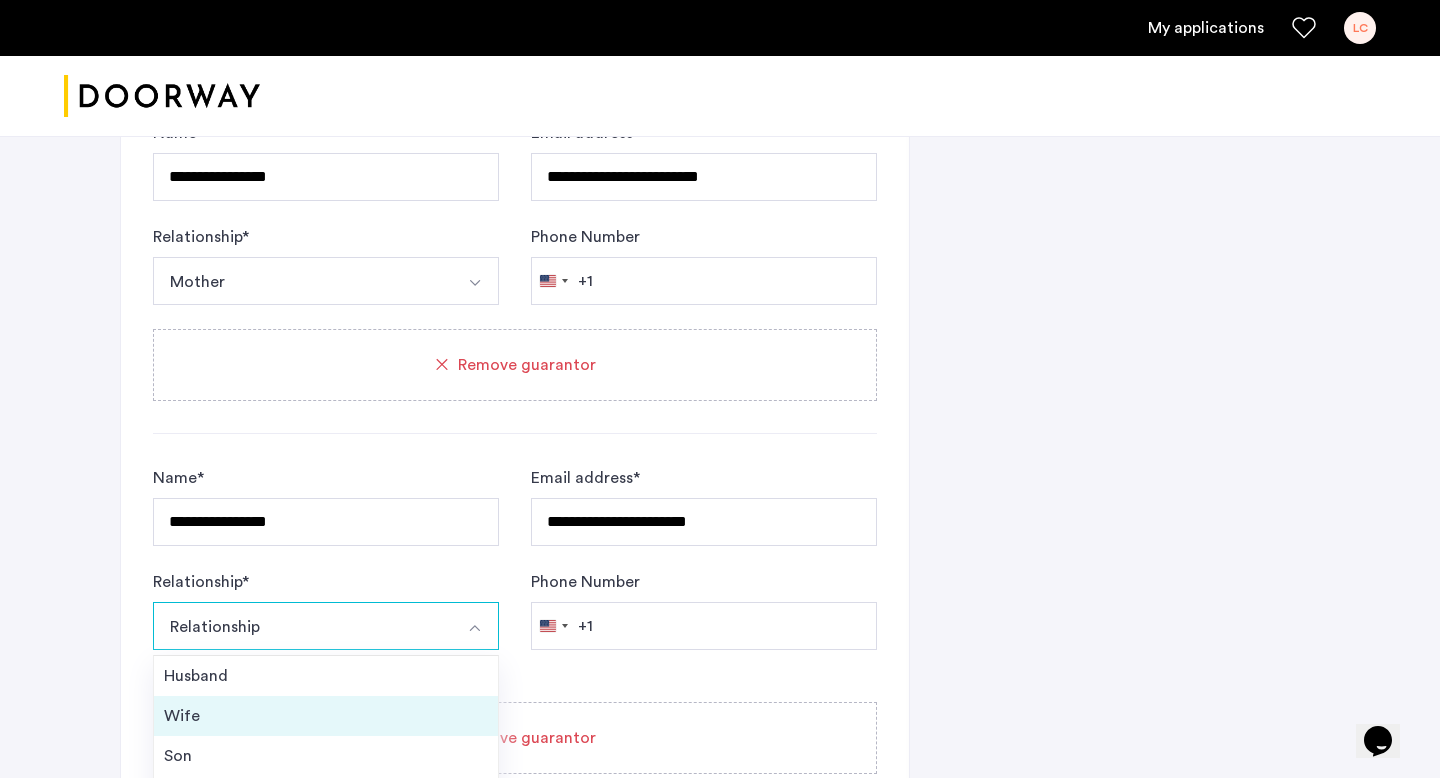 scroll, scrollTop: 72, scrollLeft: 0, axis: vertical 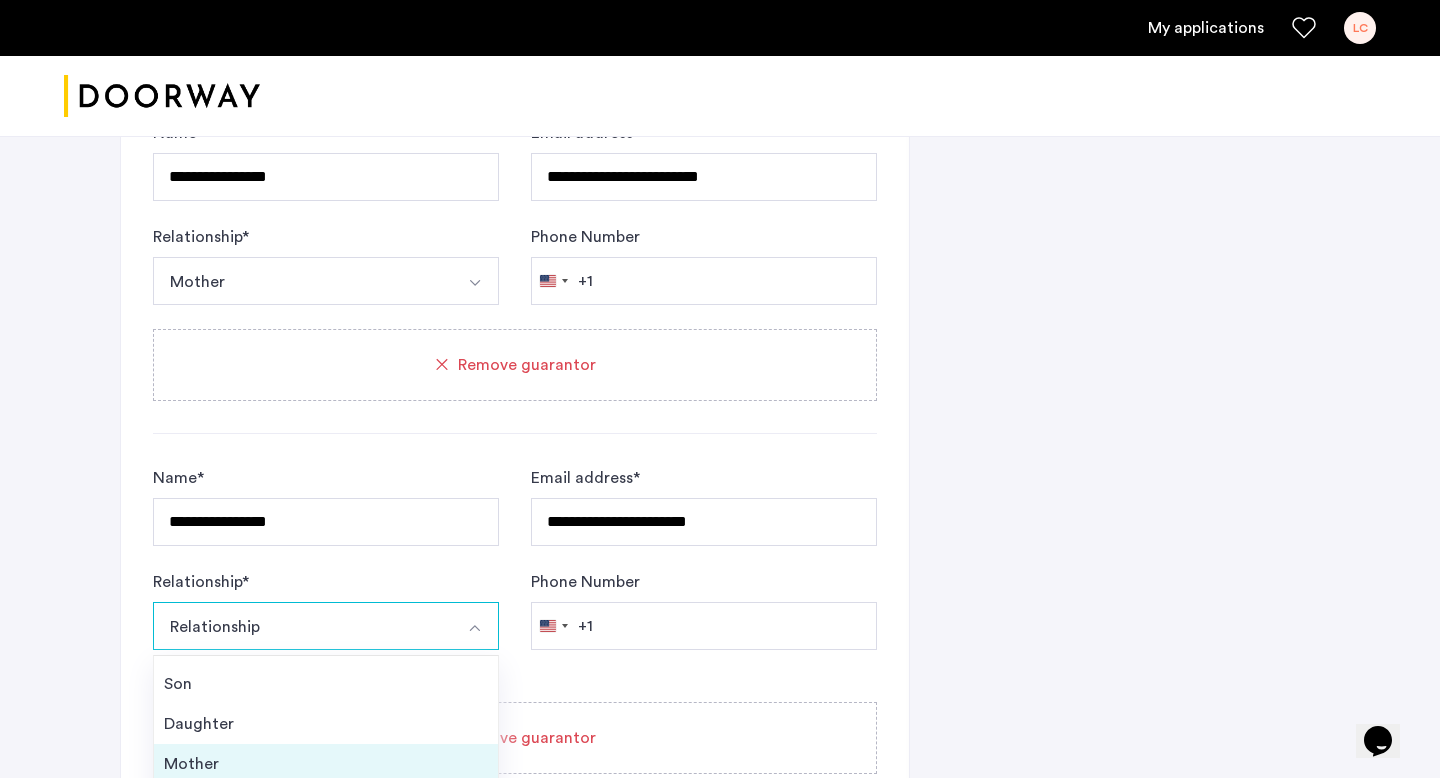click on "Mother" at bounding box center (326, 764) 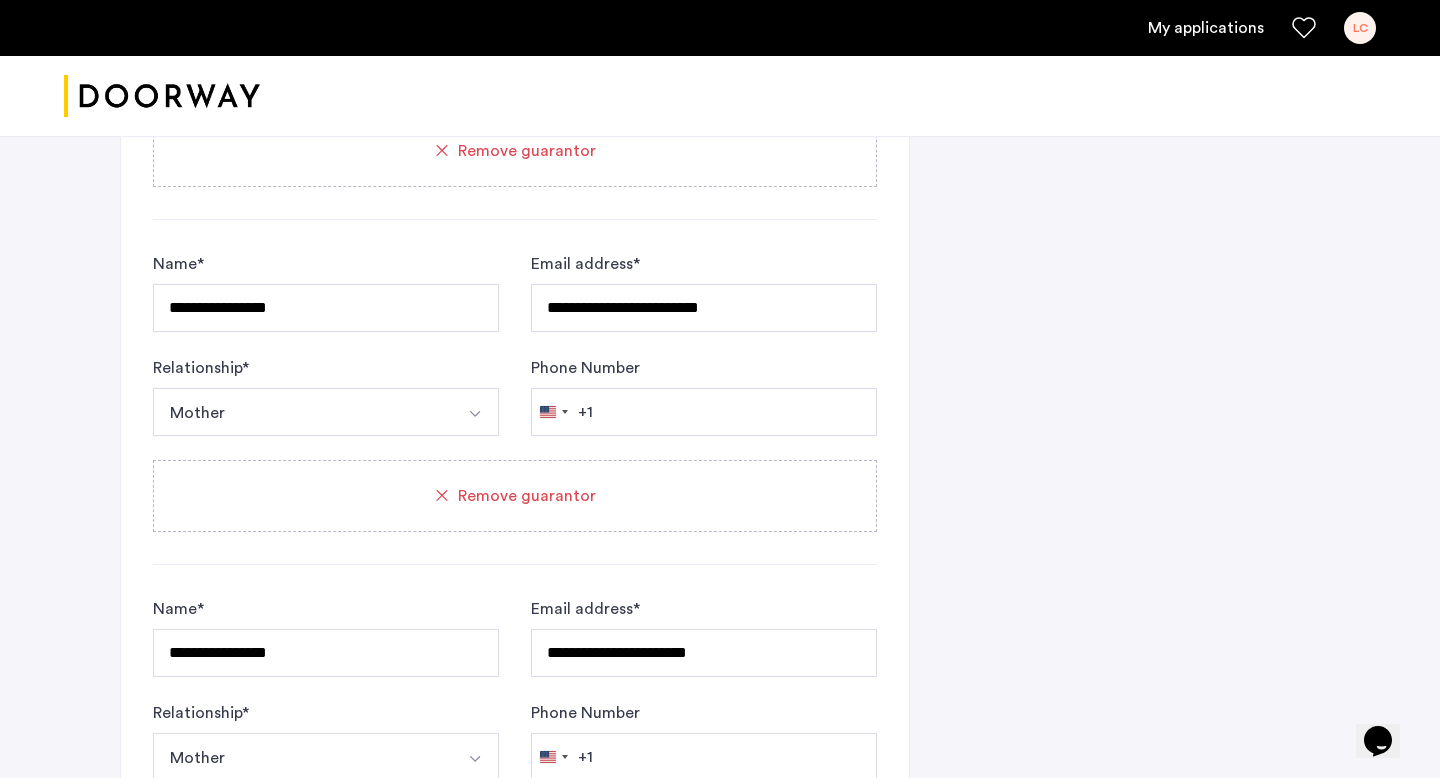 scroll, scrollTop: 3237, scrollLeft: 0, axis: vertical 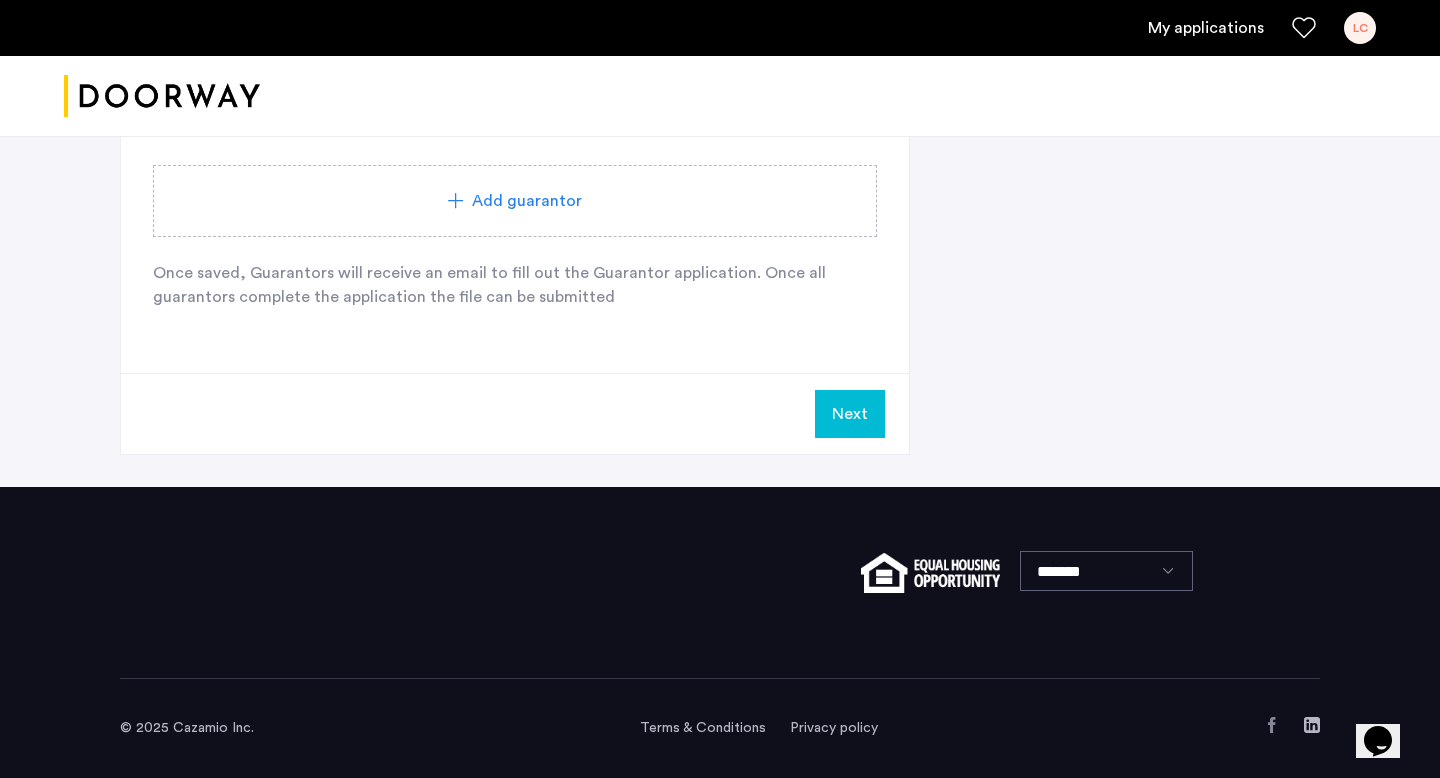 click on "Next" 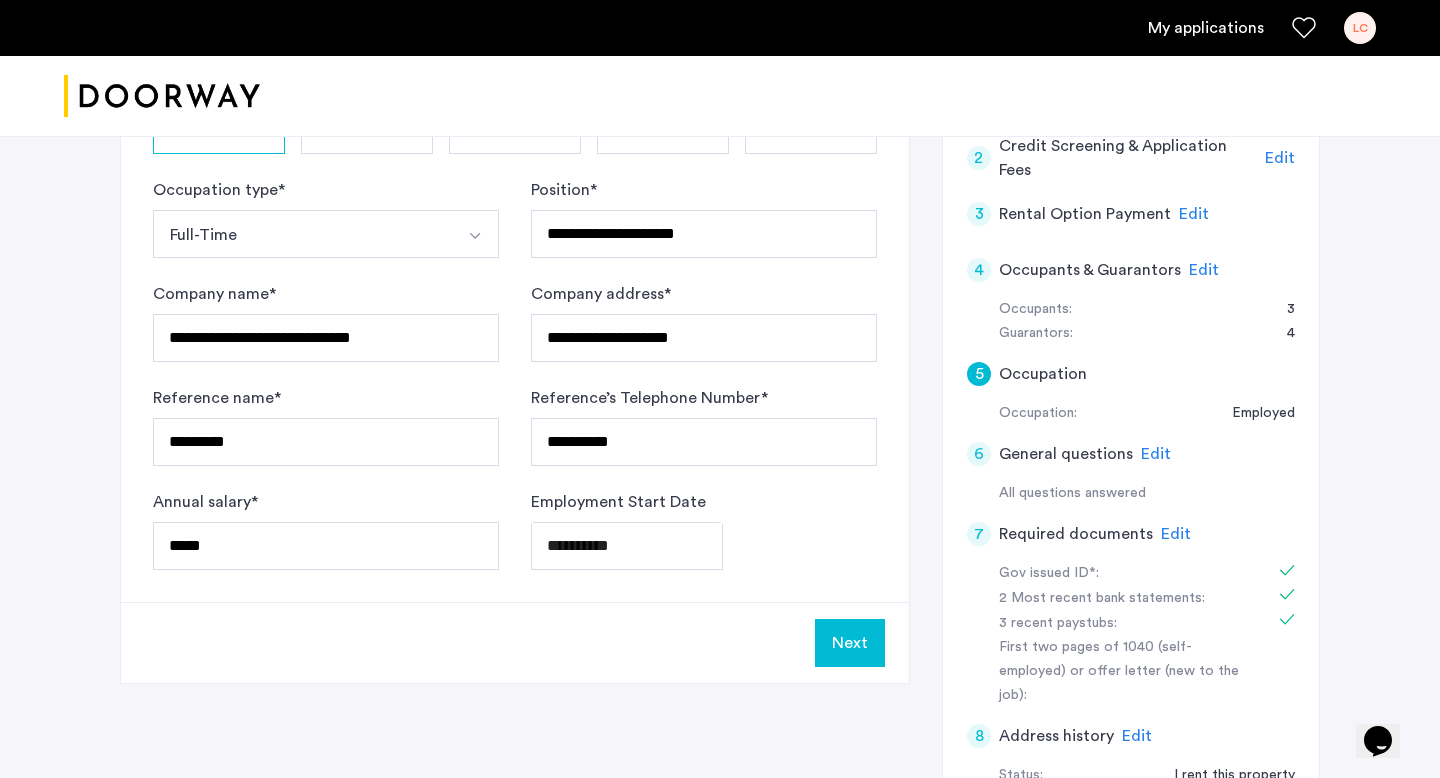 scroll, scrollTop: 209, scrollLeft: 0, axis: vertical 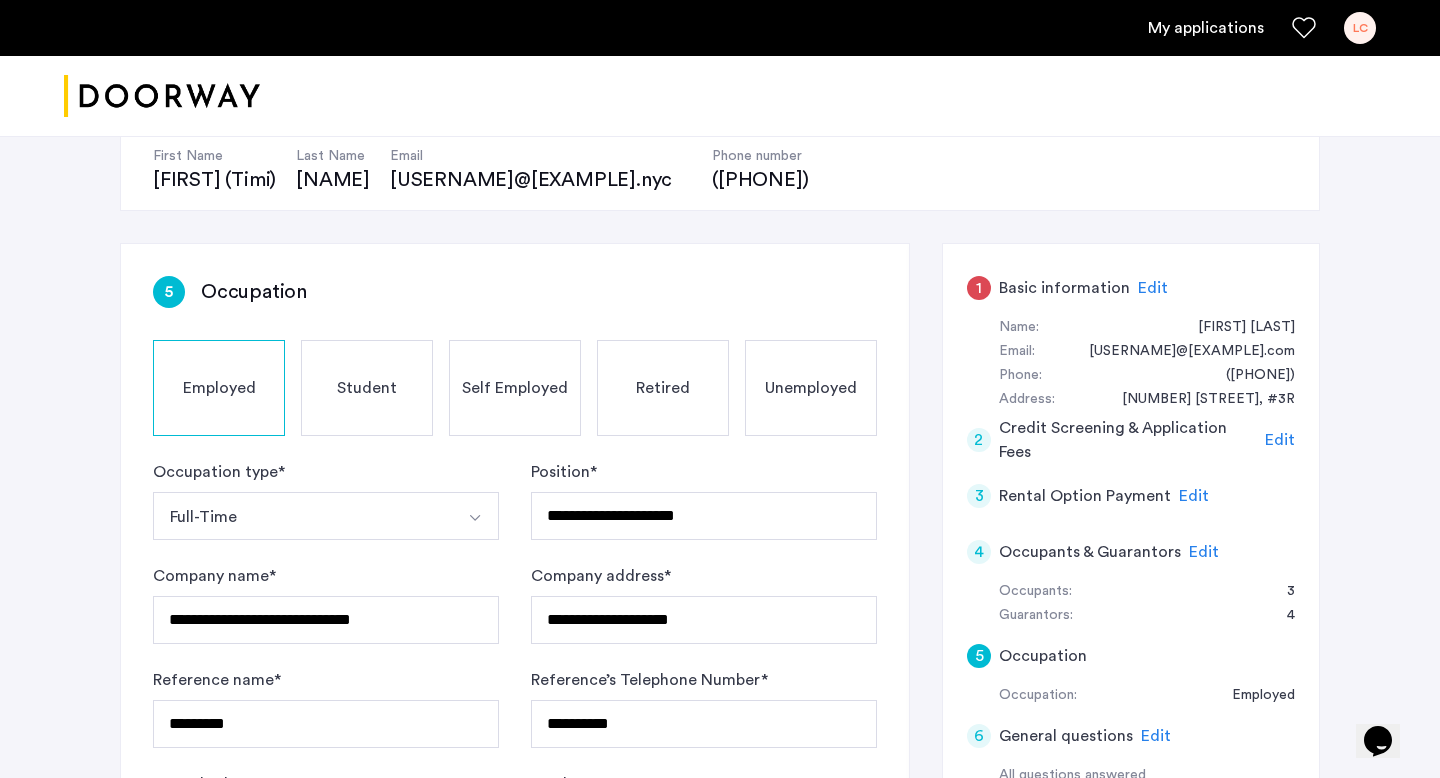 click on "Edit" 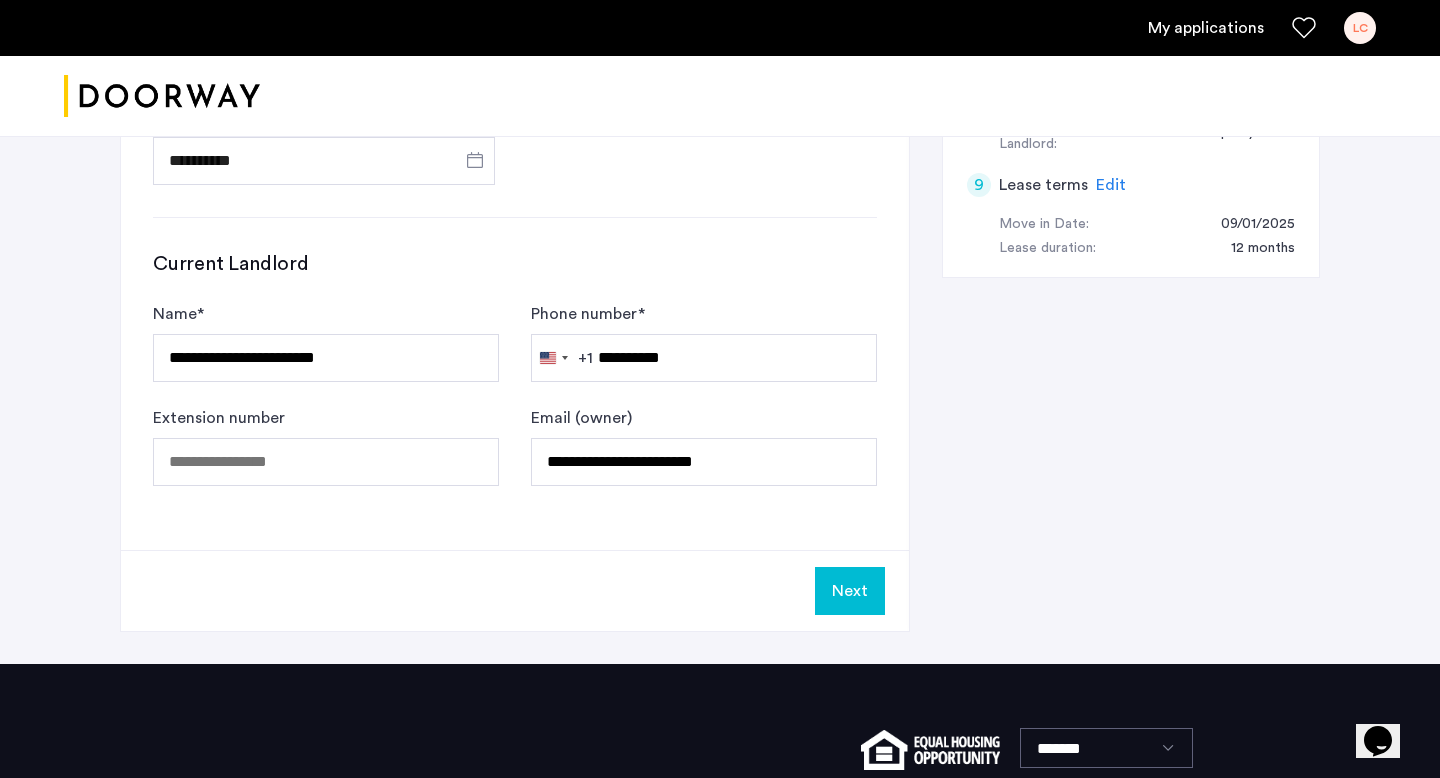 scroll, scrollTop: 1238, scrollLeft: 0, axis: vertical 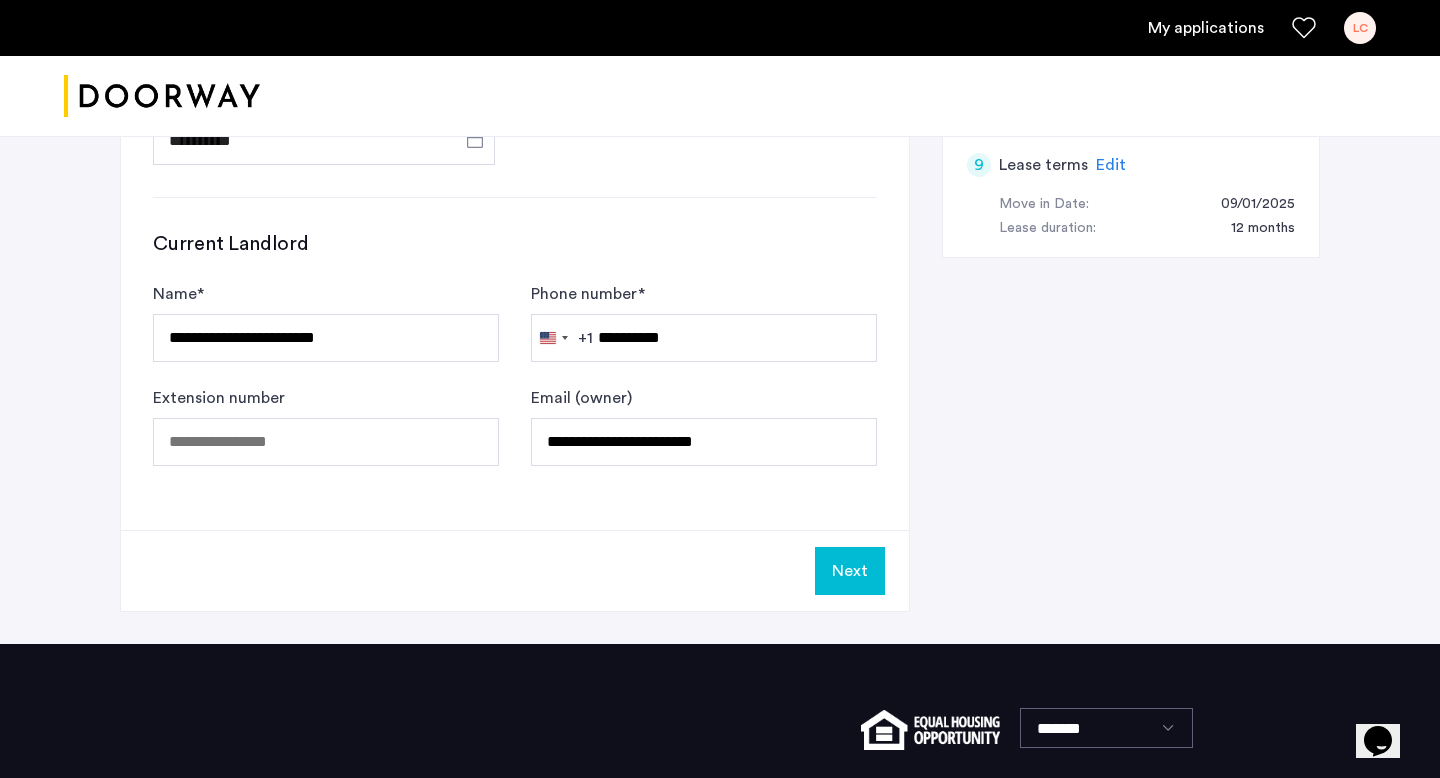 click on "Next" 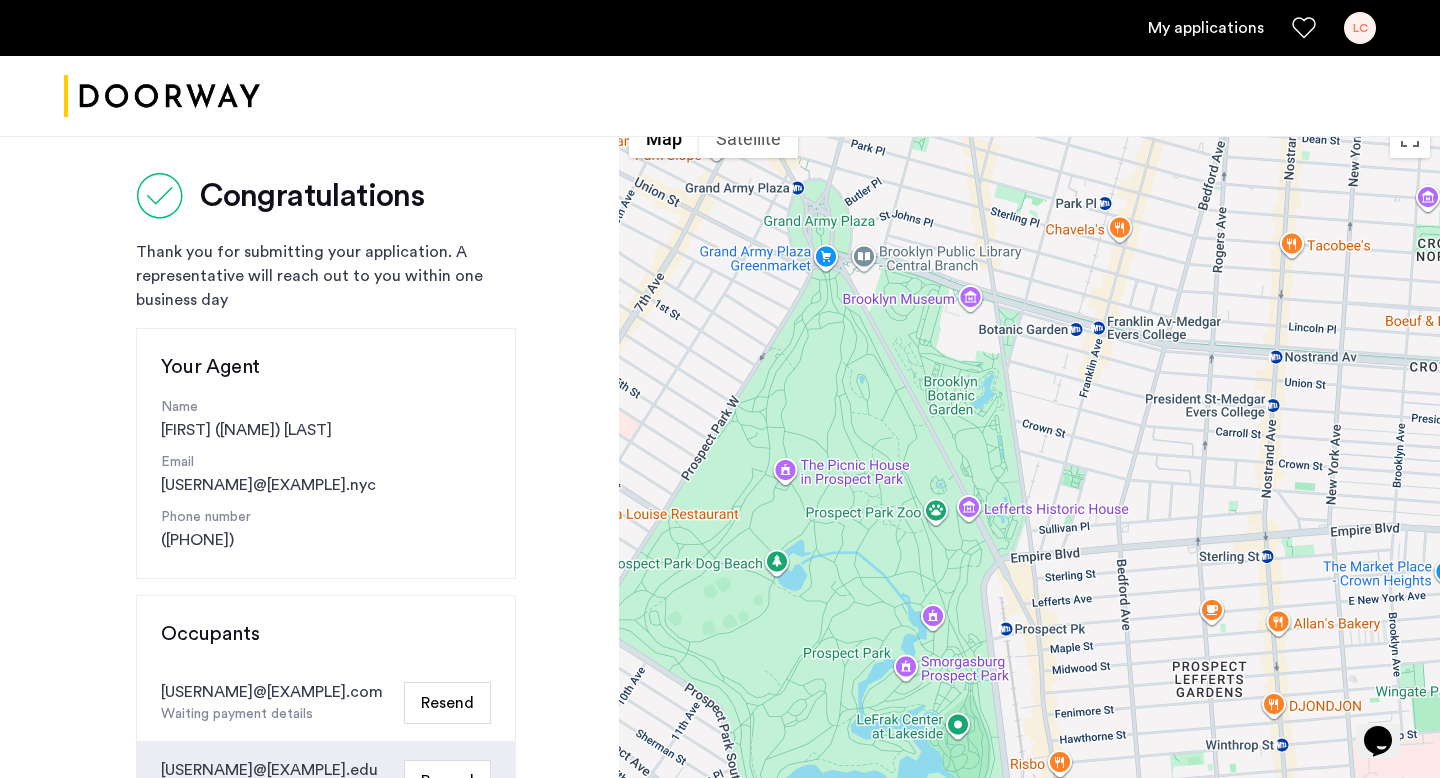 scroll, scrollTop: 0, scrollLeft: 0, axis: both 